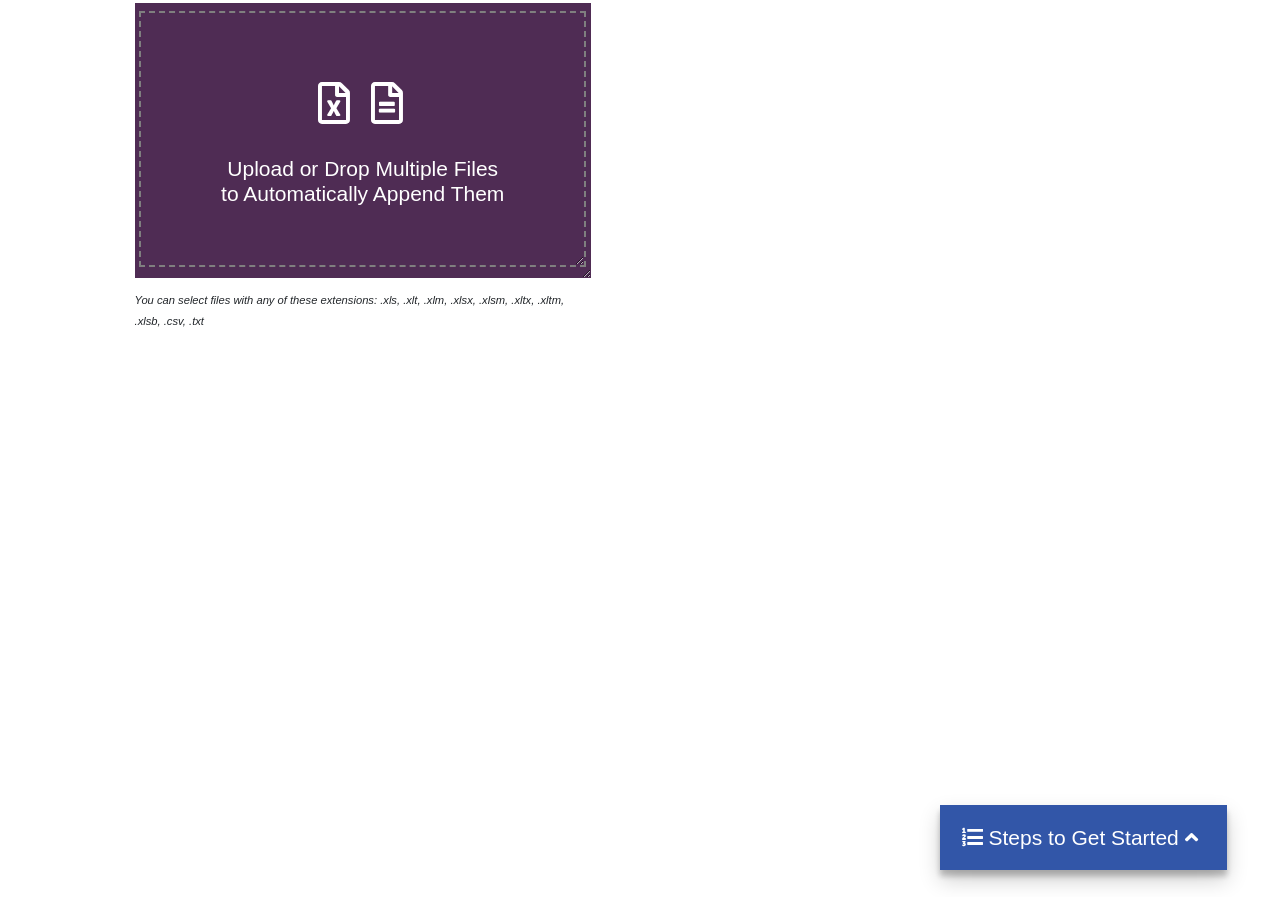 scroll, scrollTop: 100, scrollLeft: 0, axis: vertical 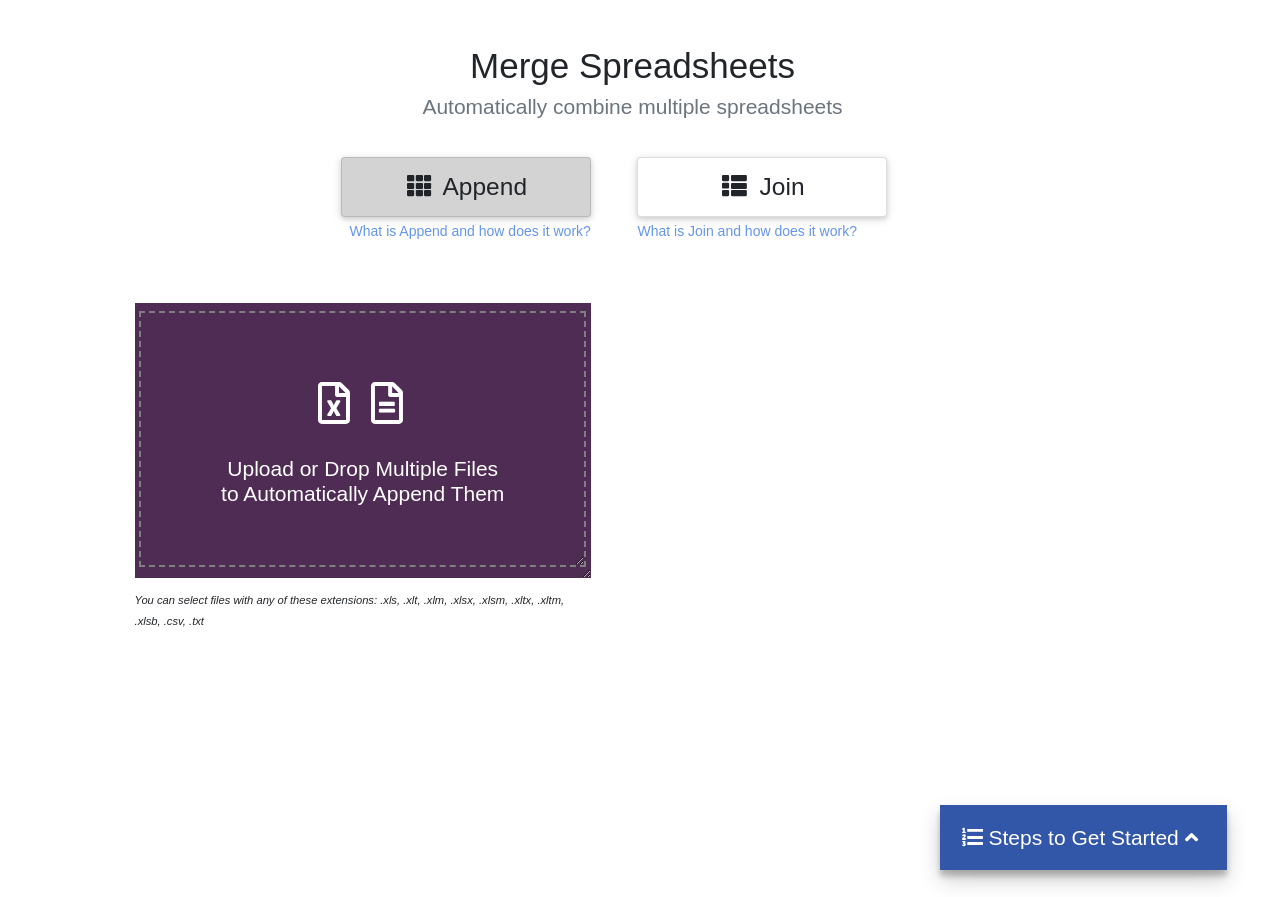 click at bounding box center (335, 393) 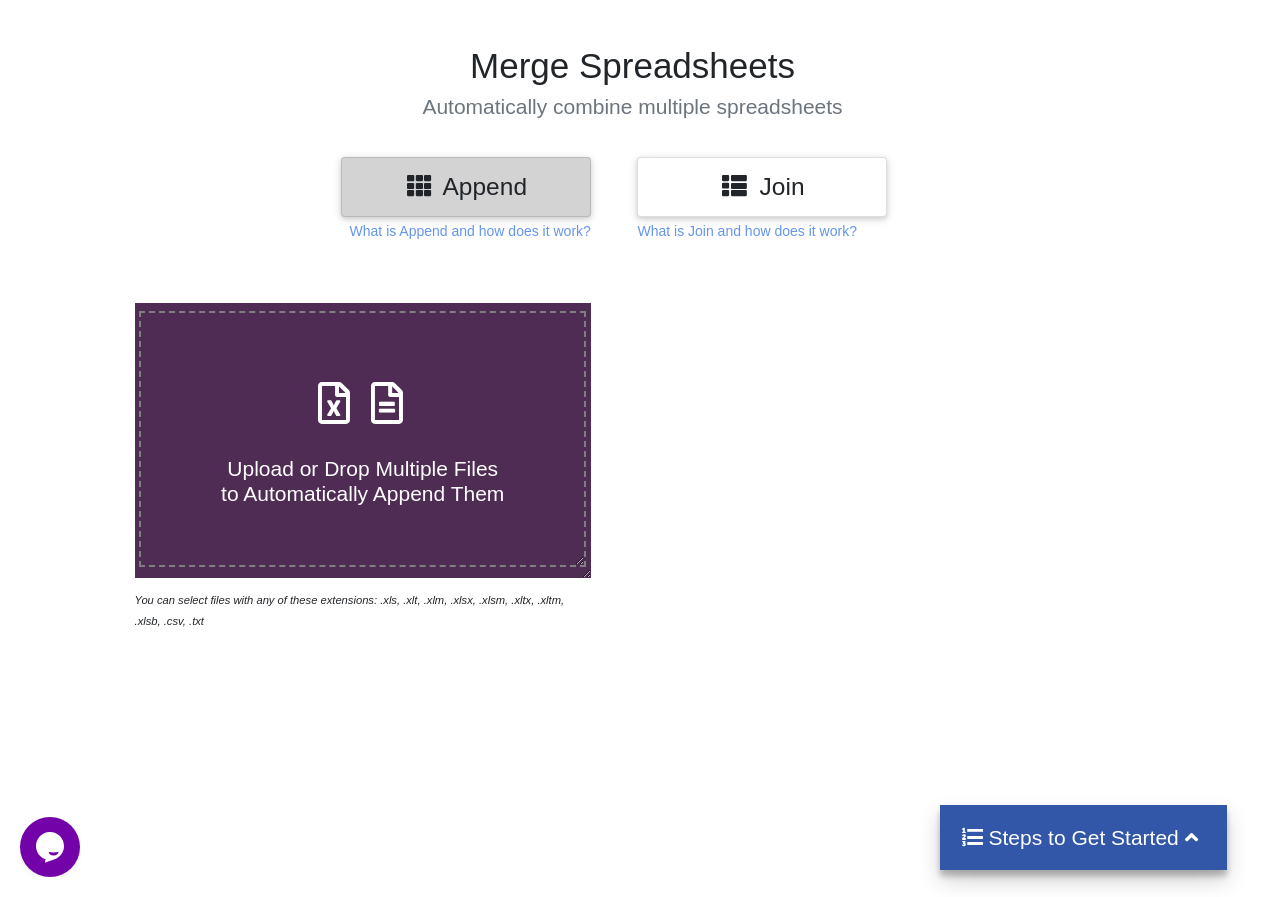 scroll, scrollTop: 0, scrollLeft: 0, axis: both 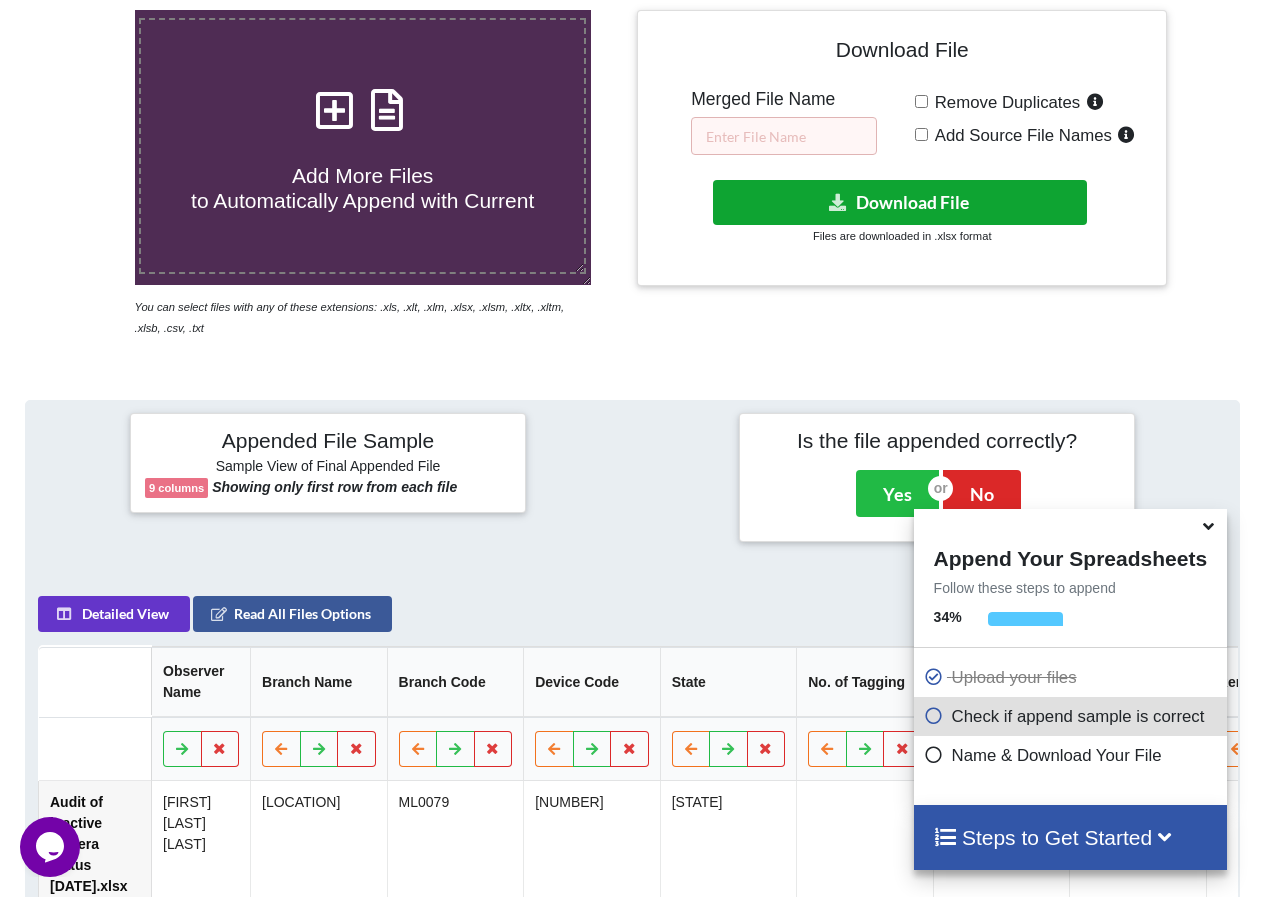 click on "Download File" at bounding box center [900, 202] 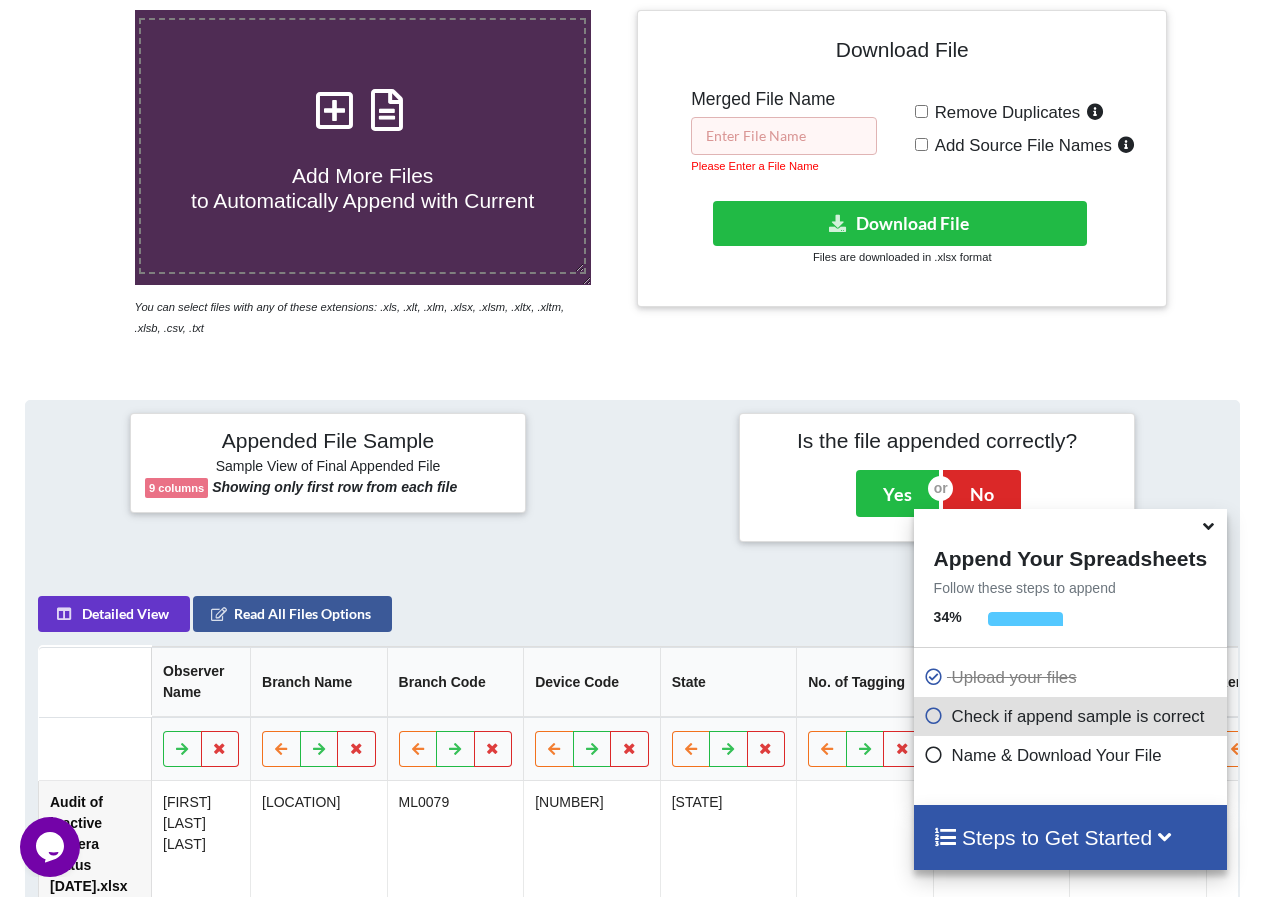 click at bounding box center (784, 136) 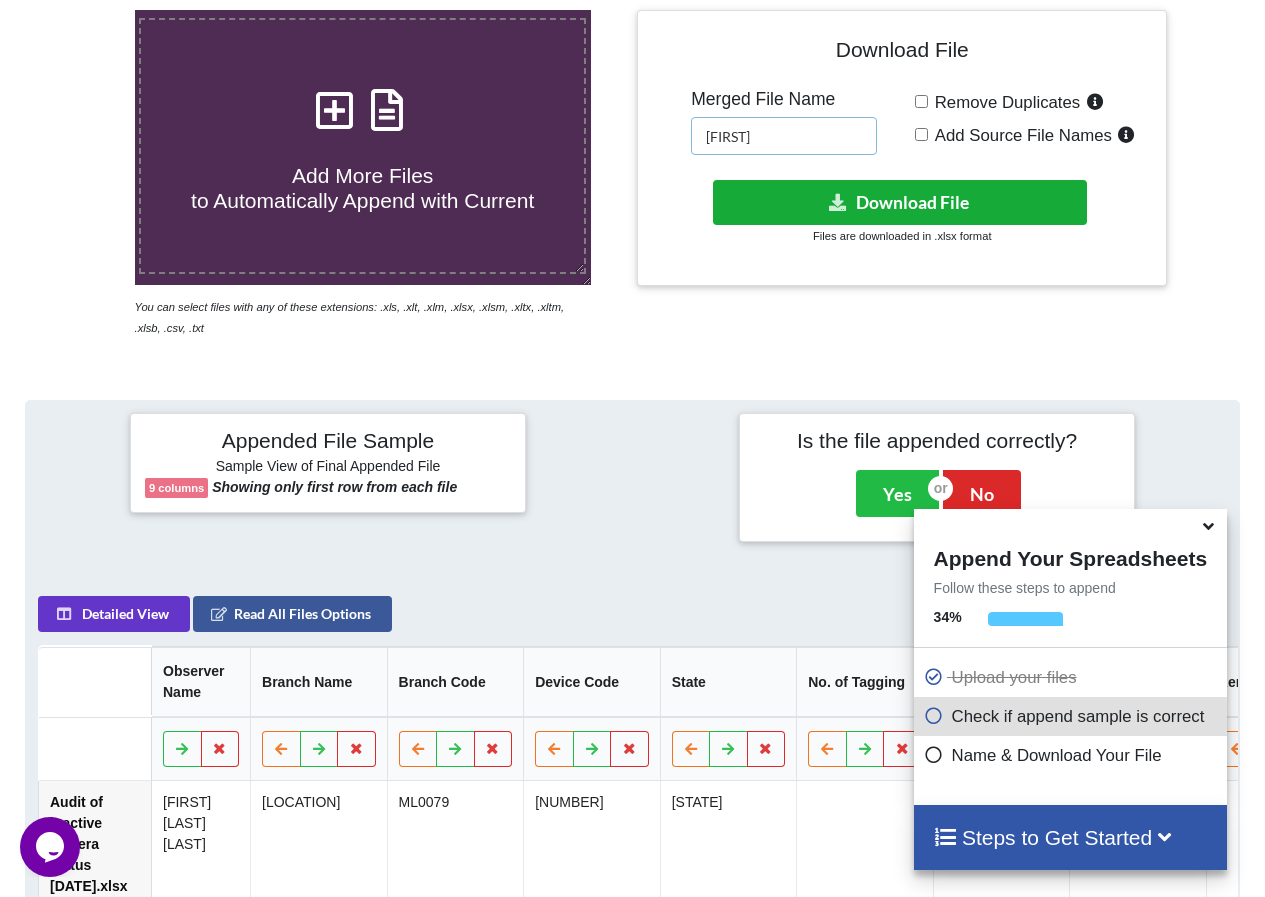 type on "dineshsfs" 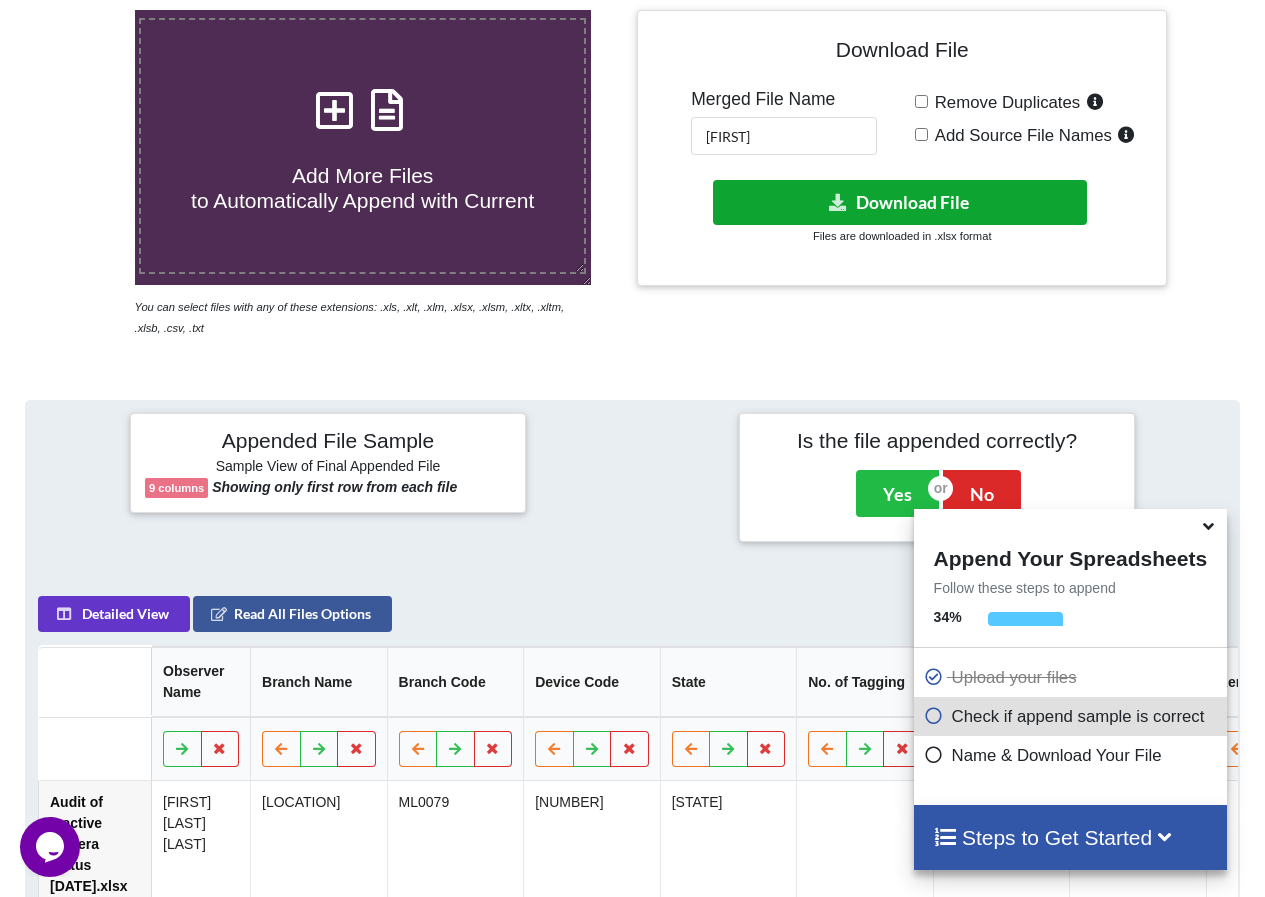 click on "Download File" at bounding box center [900, 202] 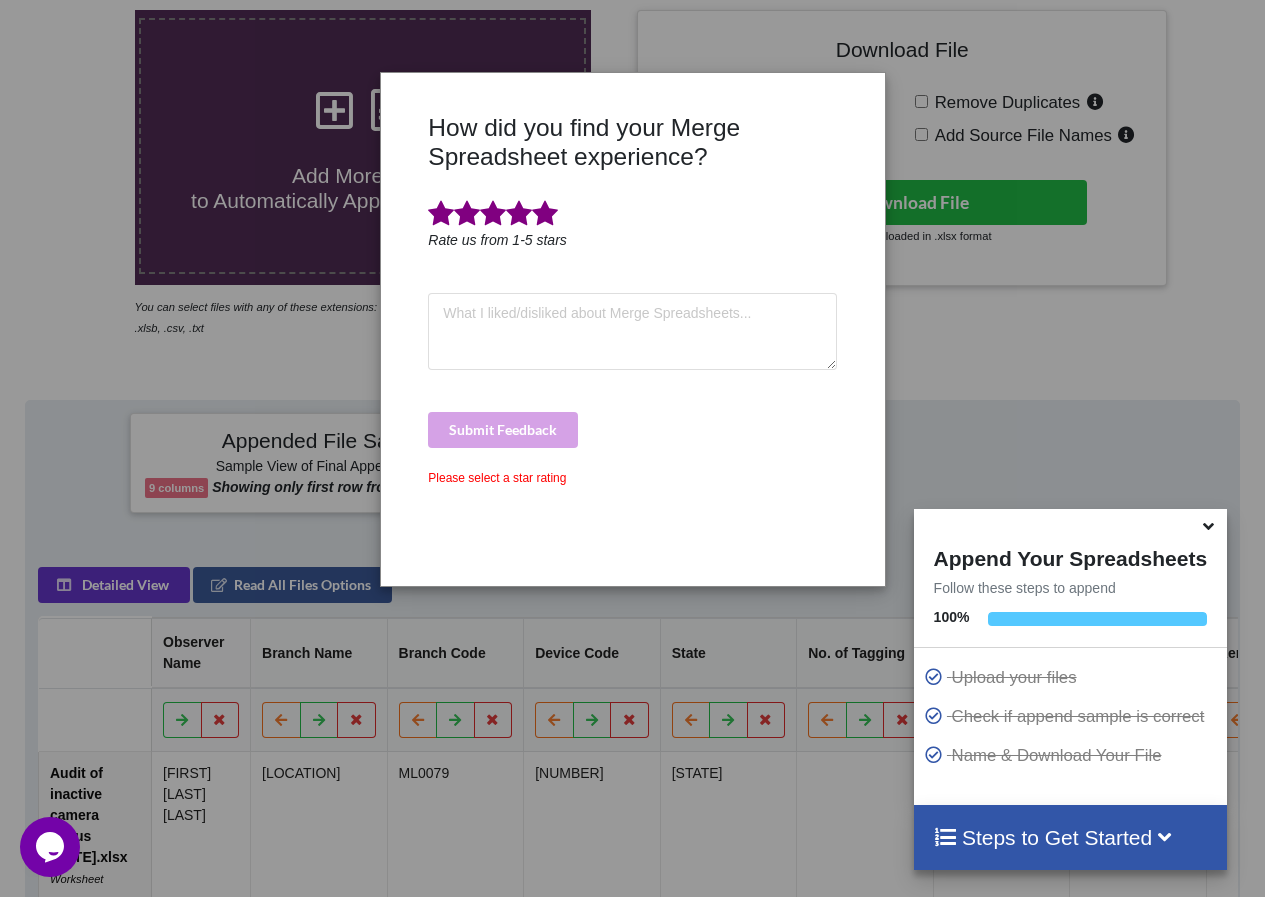 click at bounding box center (545, 214) 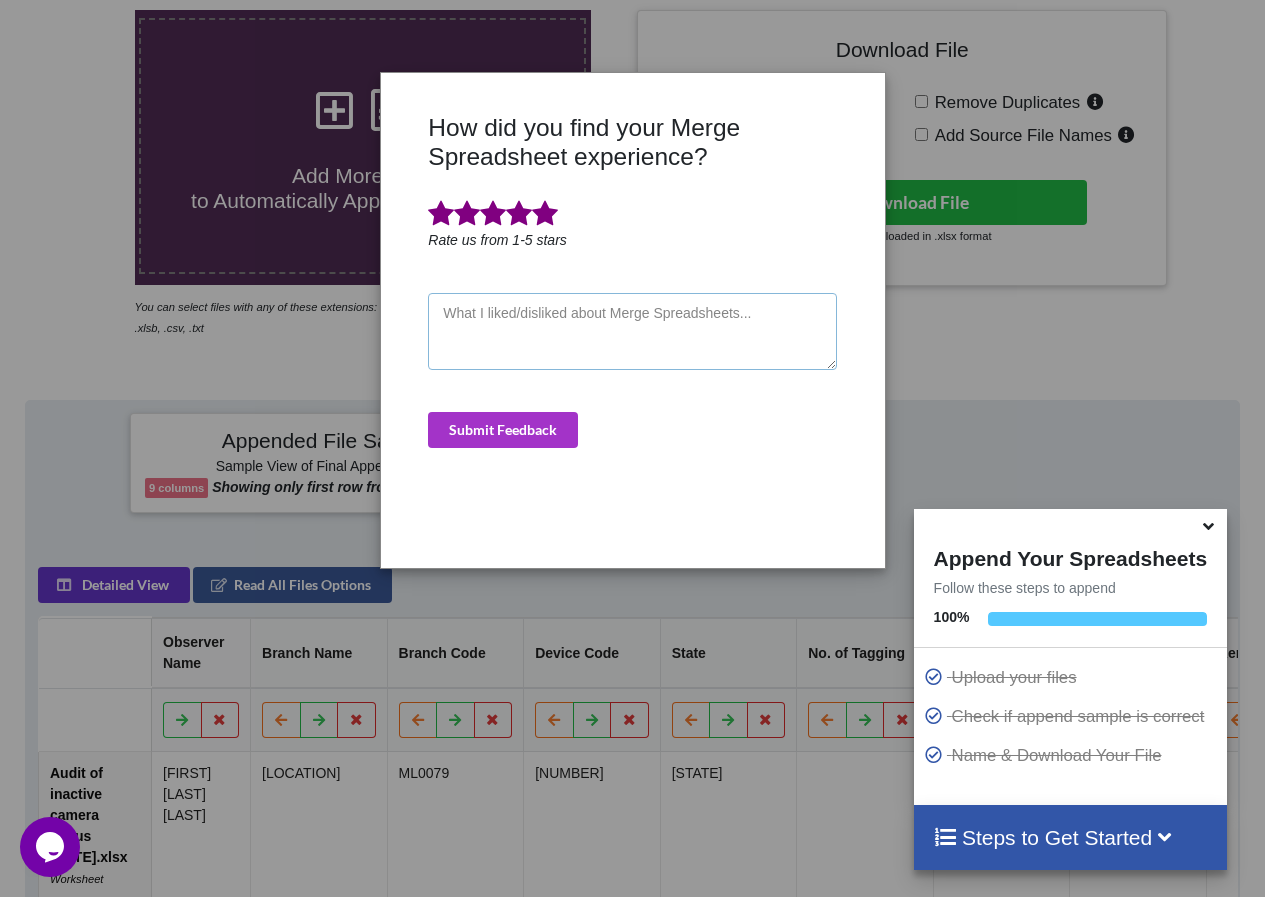click at bounding box center [632, 332] 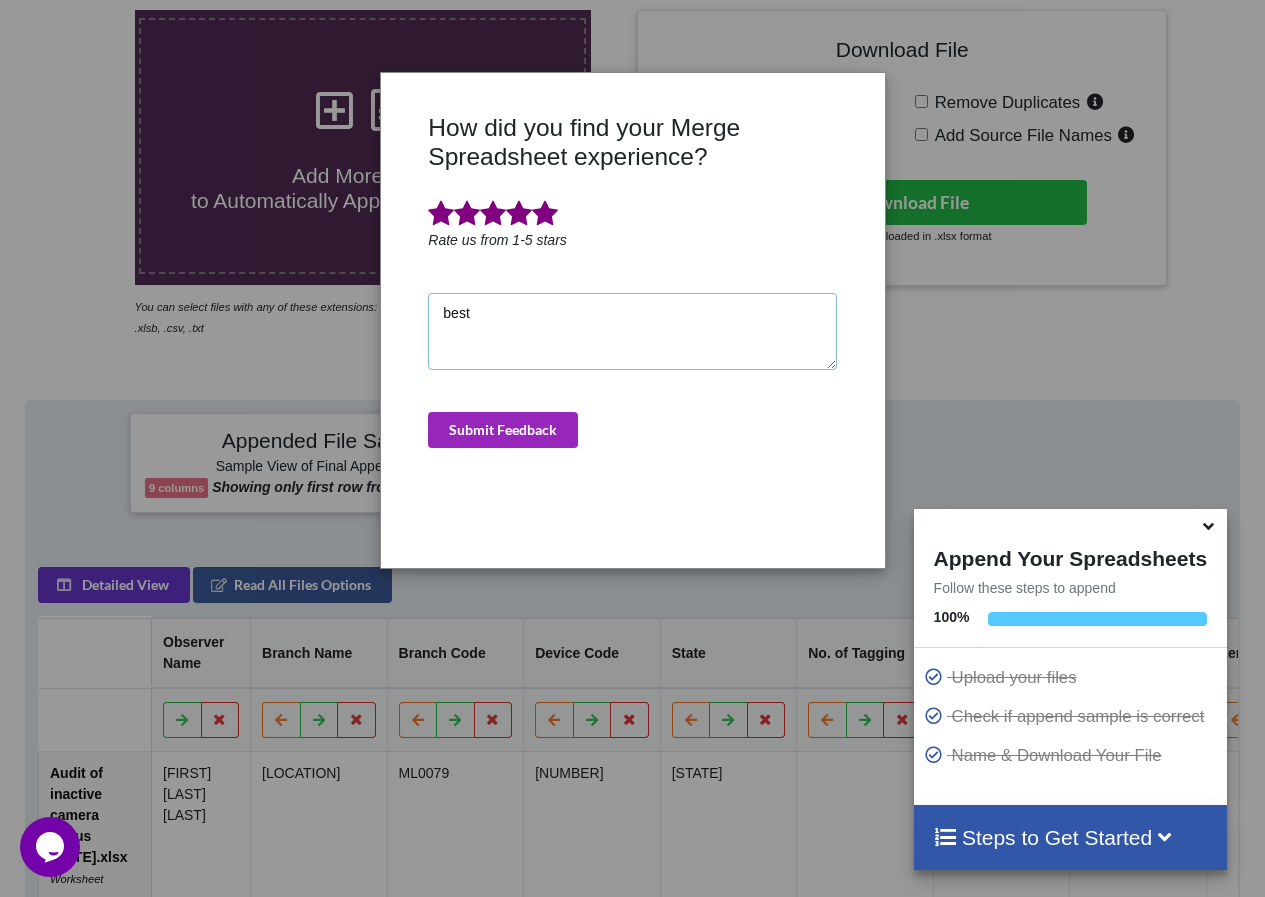 type on "best" 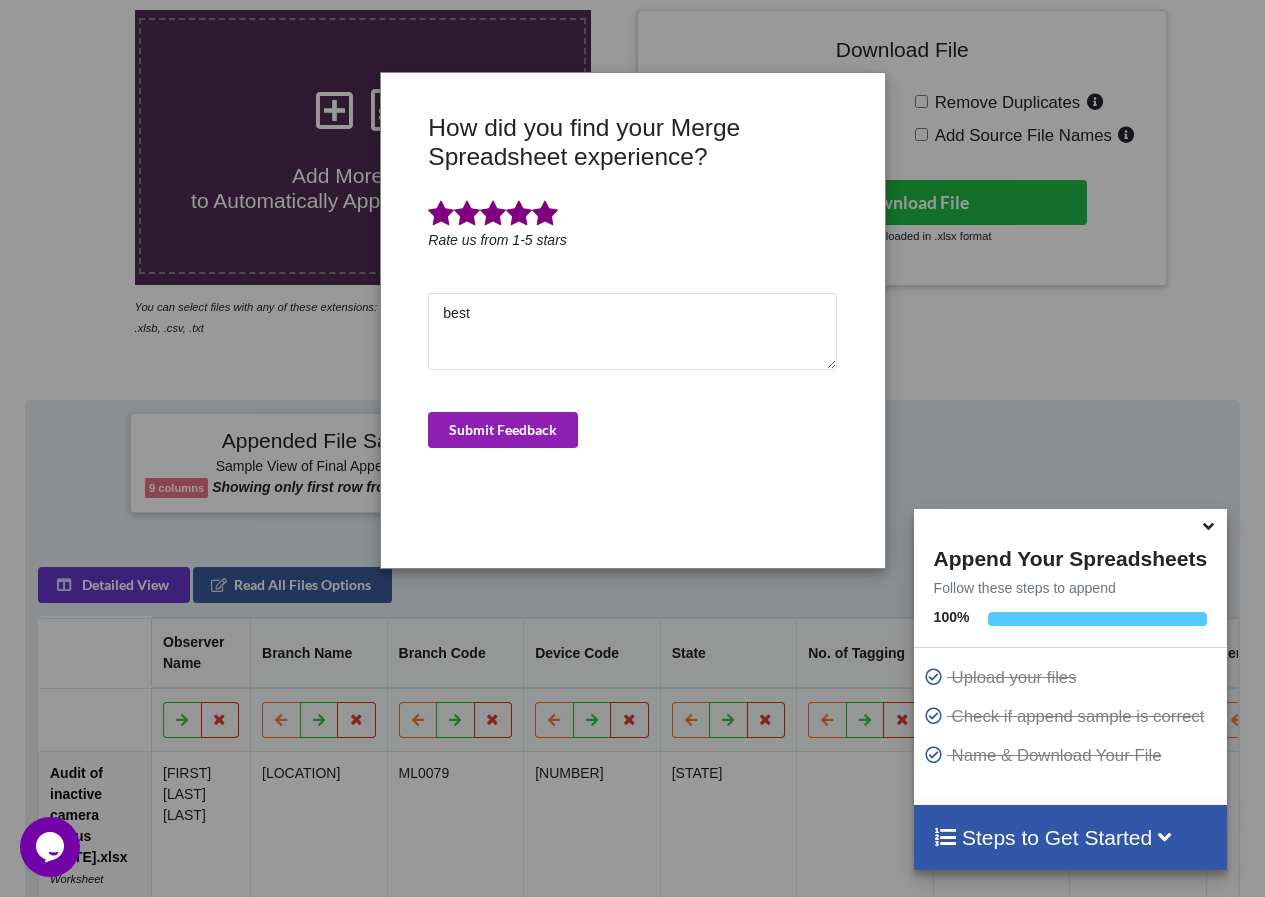 click on "Submit Feedback" at bounding box center [503, 430] 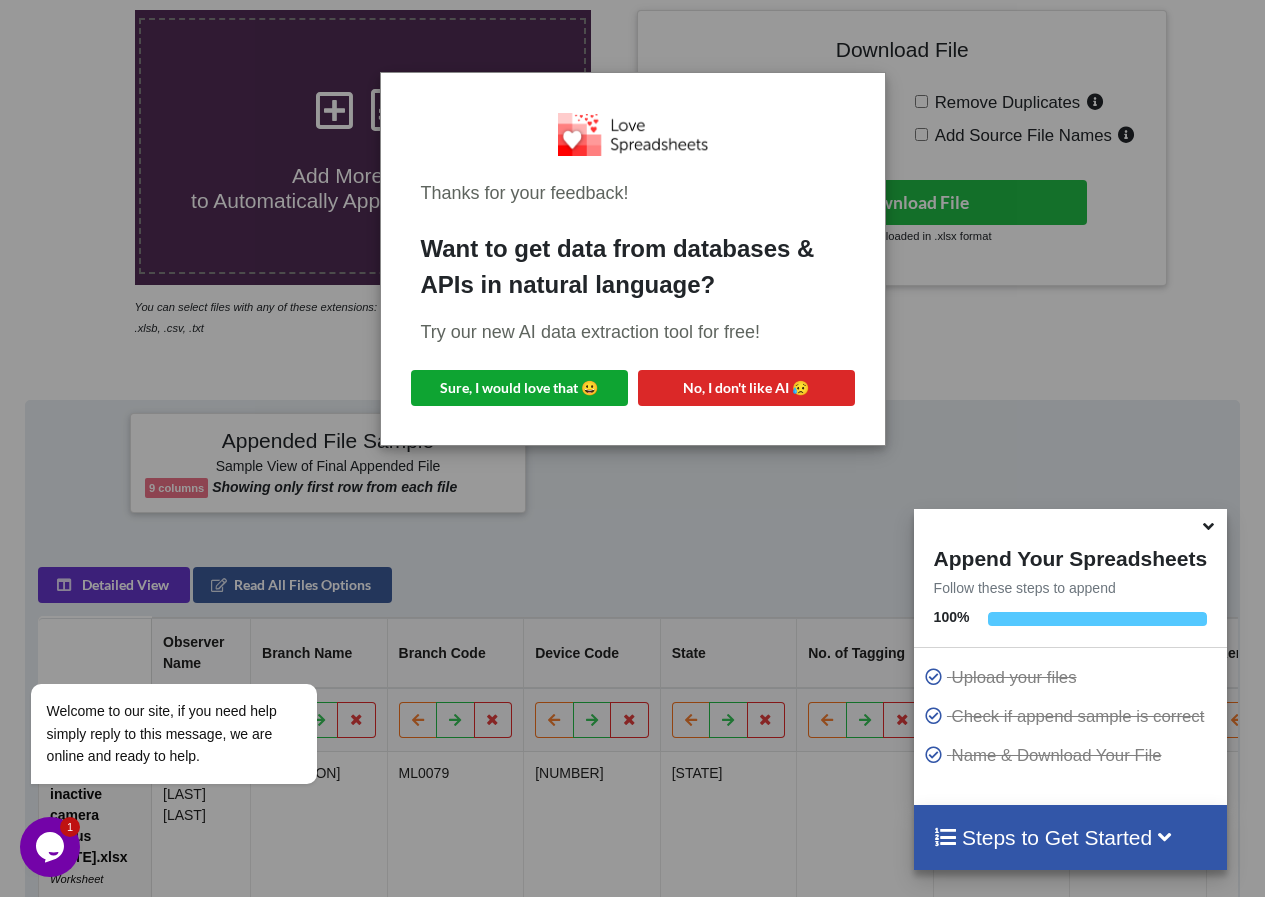click on "Sure, I would love that 😀" at bounding box center (519, 388) 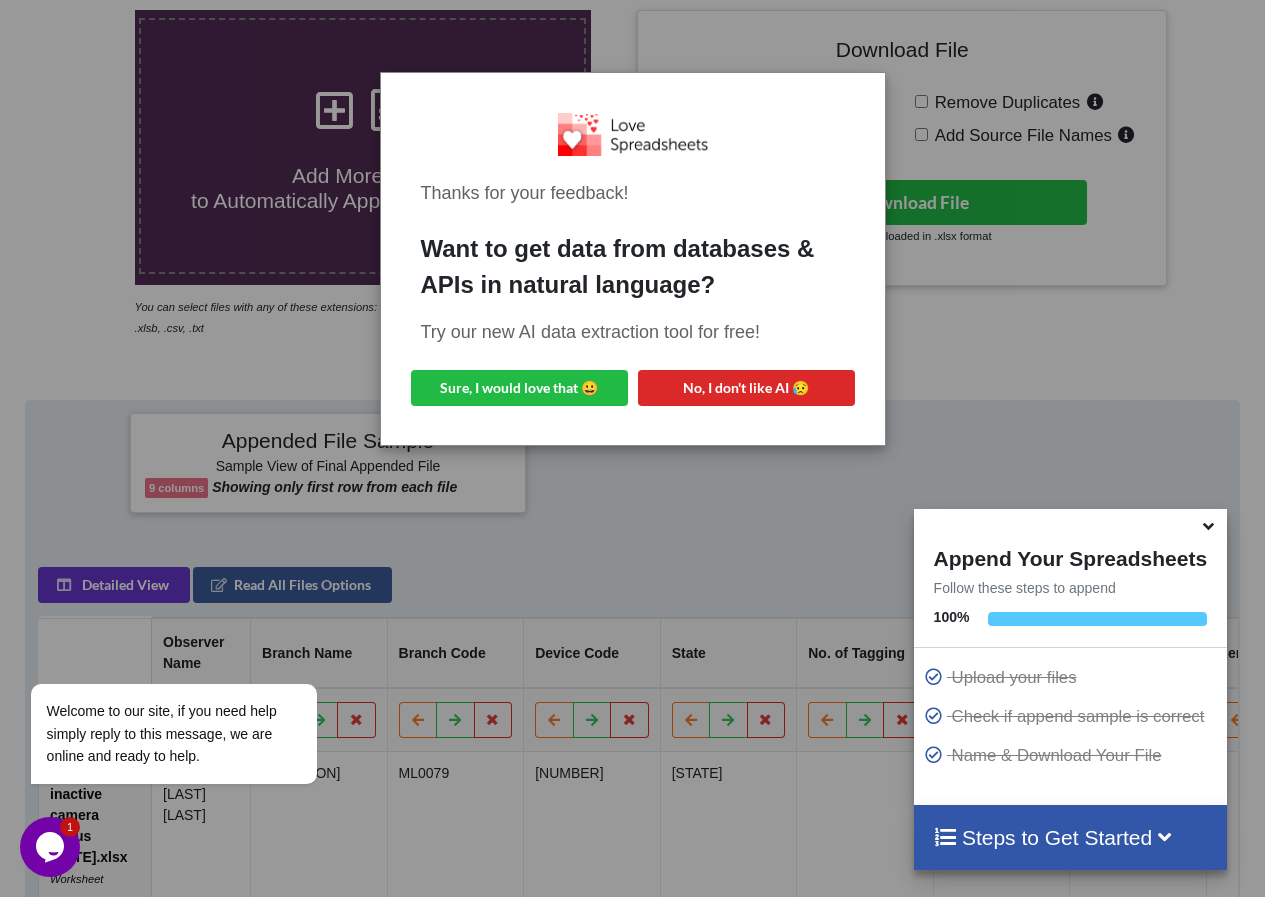 click on "Thanks for your feedback! Want to get data from databases & APIs in natural language? Try our new AI data extraction tool for free! Sure, I would love that 😀 No, I don't like AI 😥" at bounding box center [632, 448] 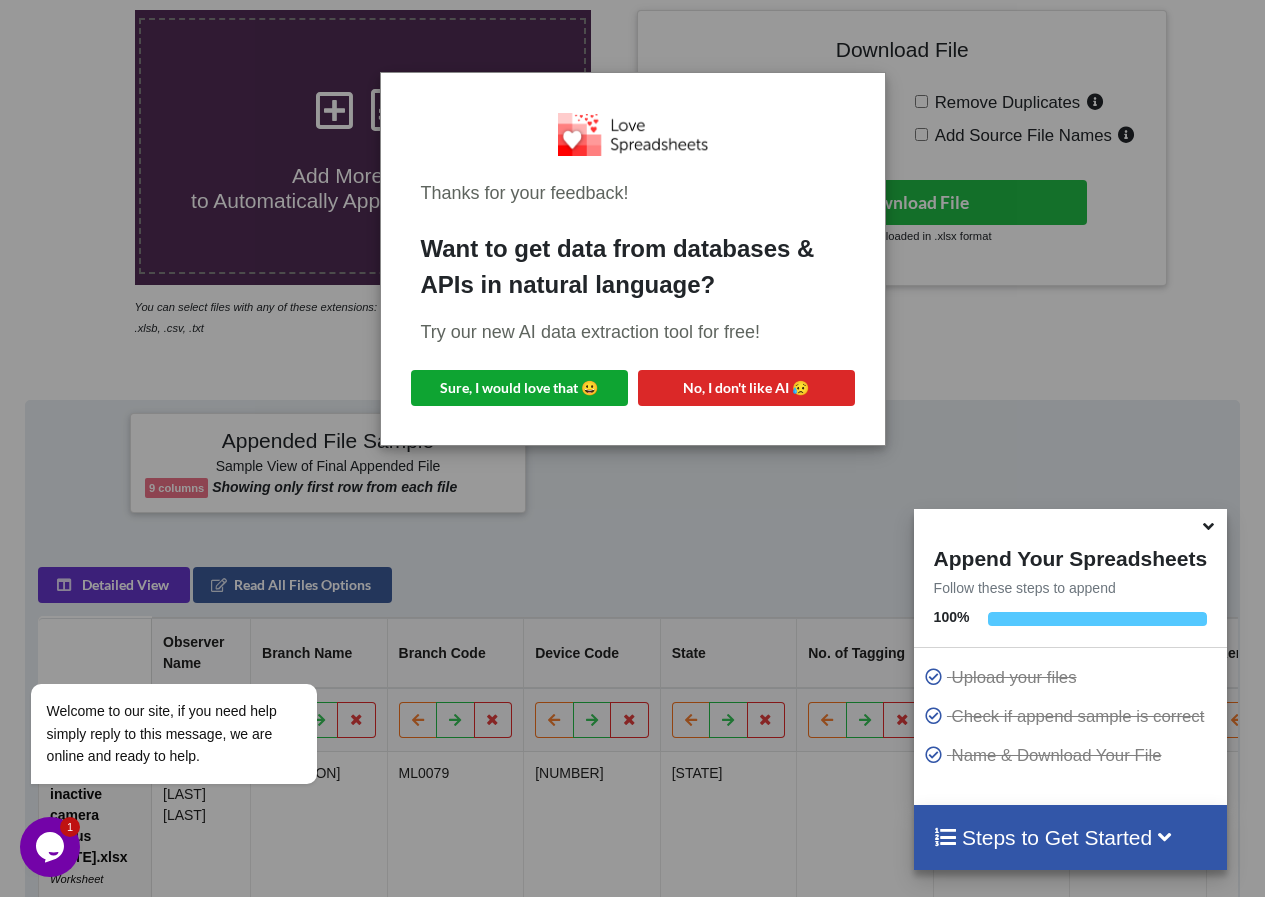 click on "Sure, I would love that 😀" at bounding box center [519, 388] 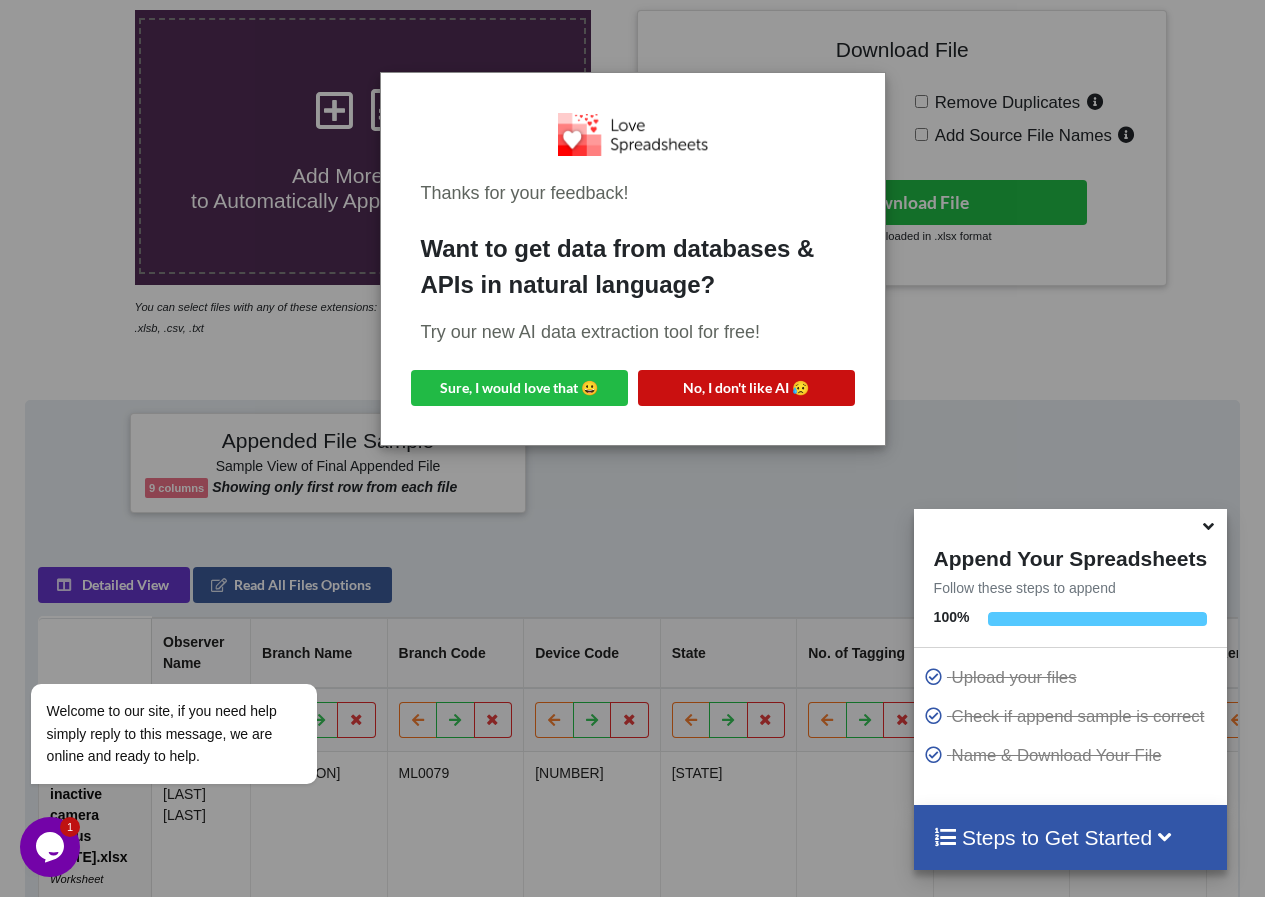 click on "No, I don't like AI 😥" at bounding box center [746, 388] 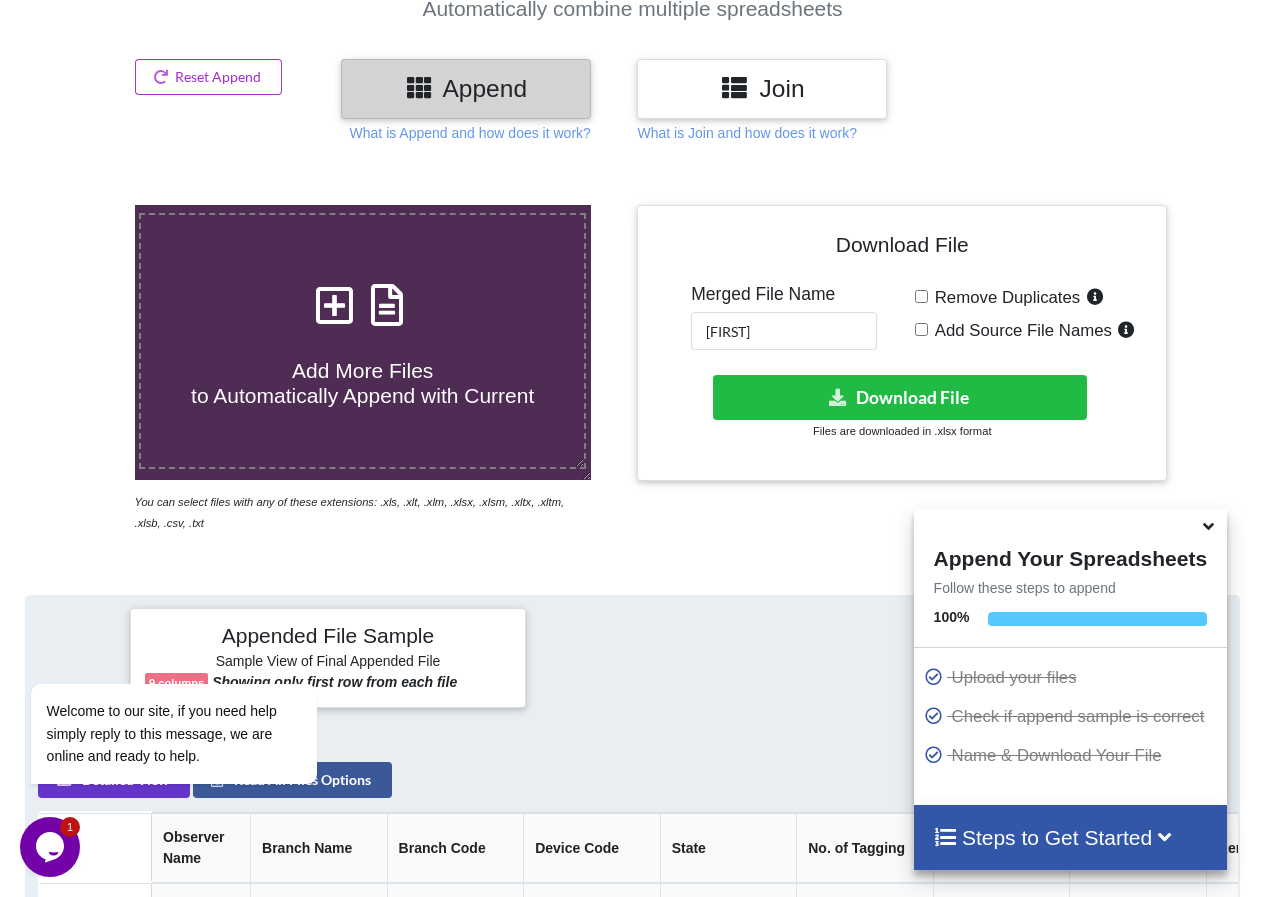 scroll, scrollTop: 200, scrollLeft: 0, axis: vertical 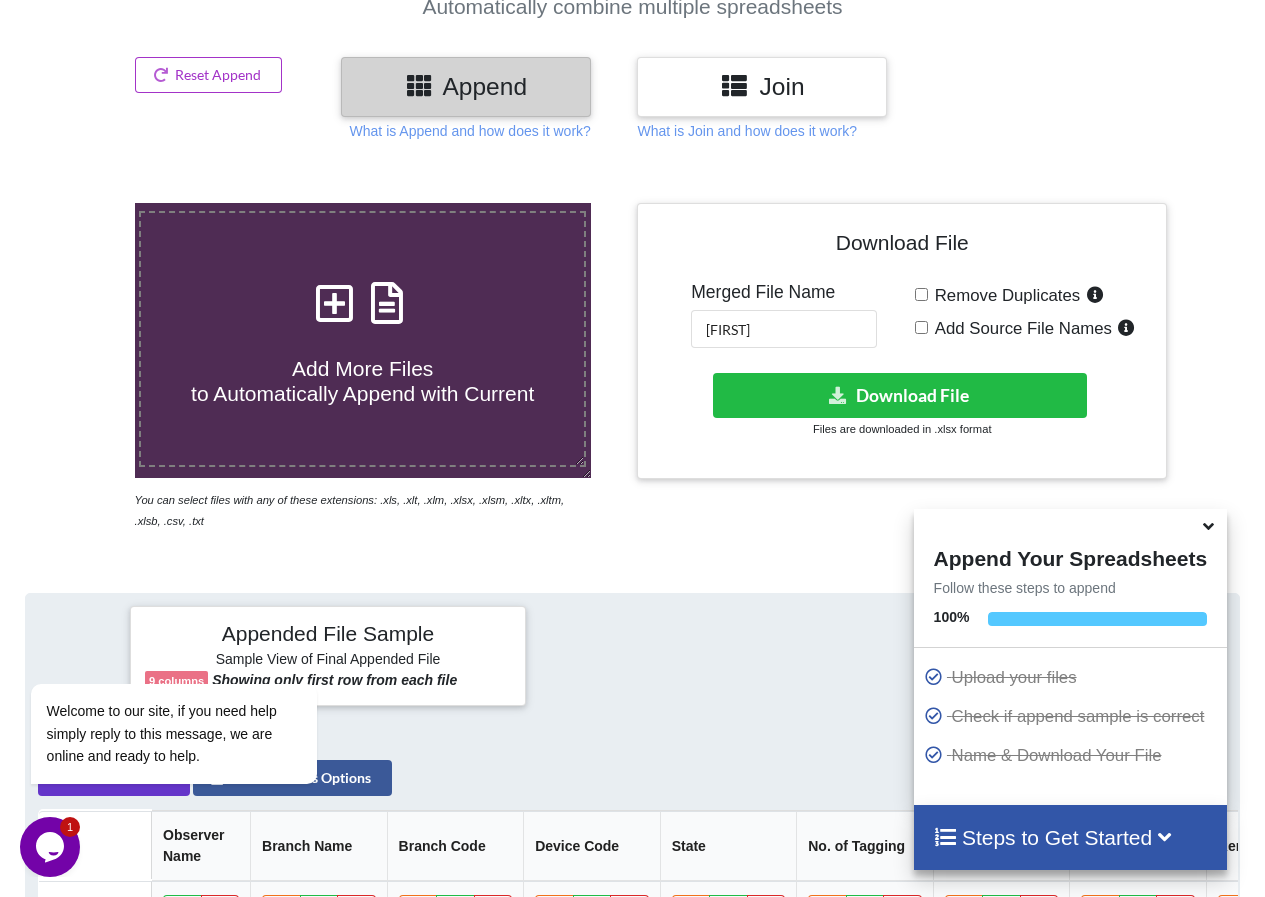 click at bounding box center (335, 293) 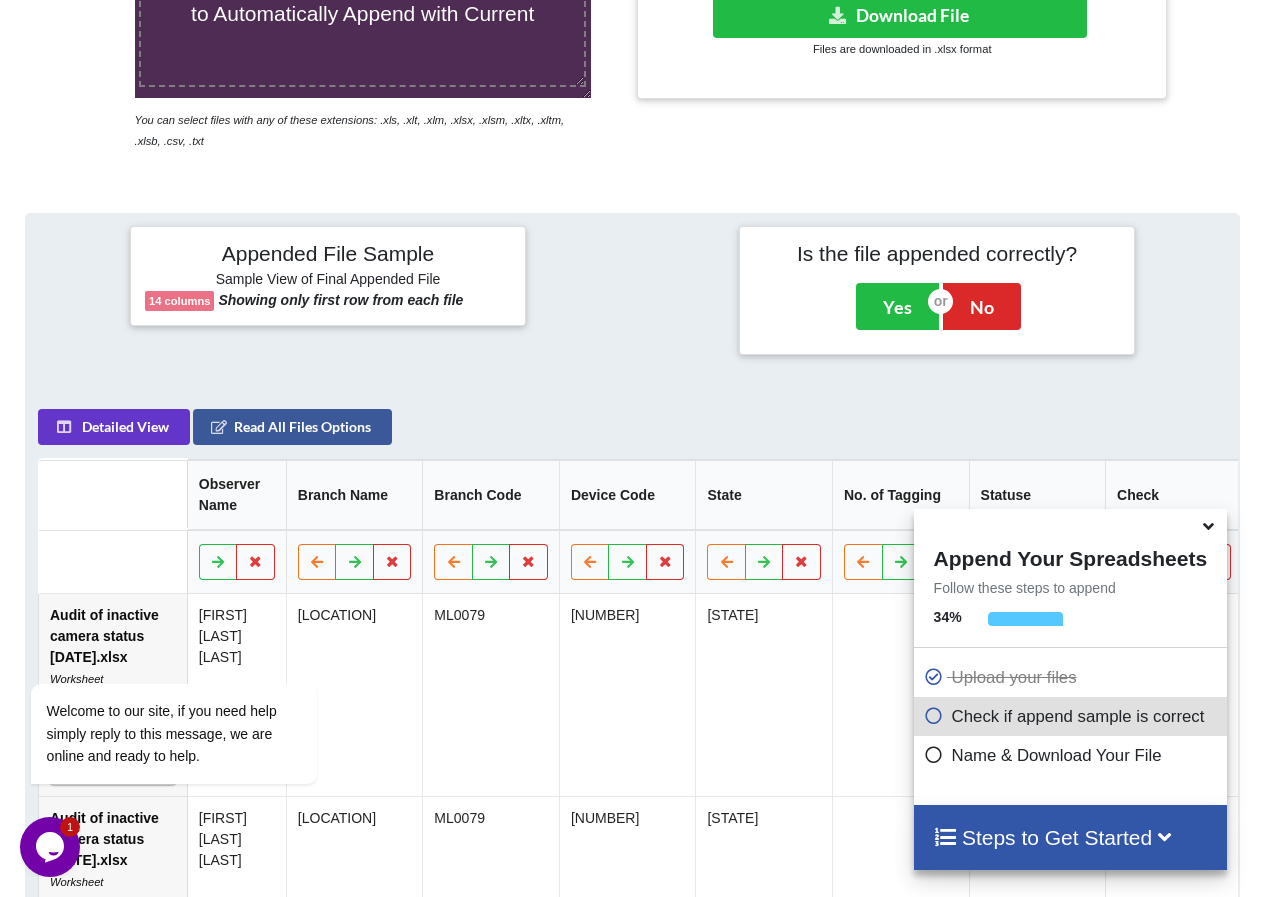 scroll, scrollTop: 293, scrollLeft: 0, axis: vertical 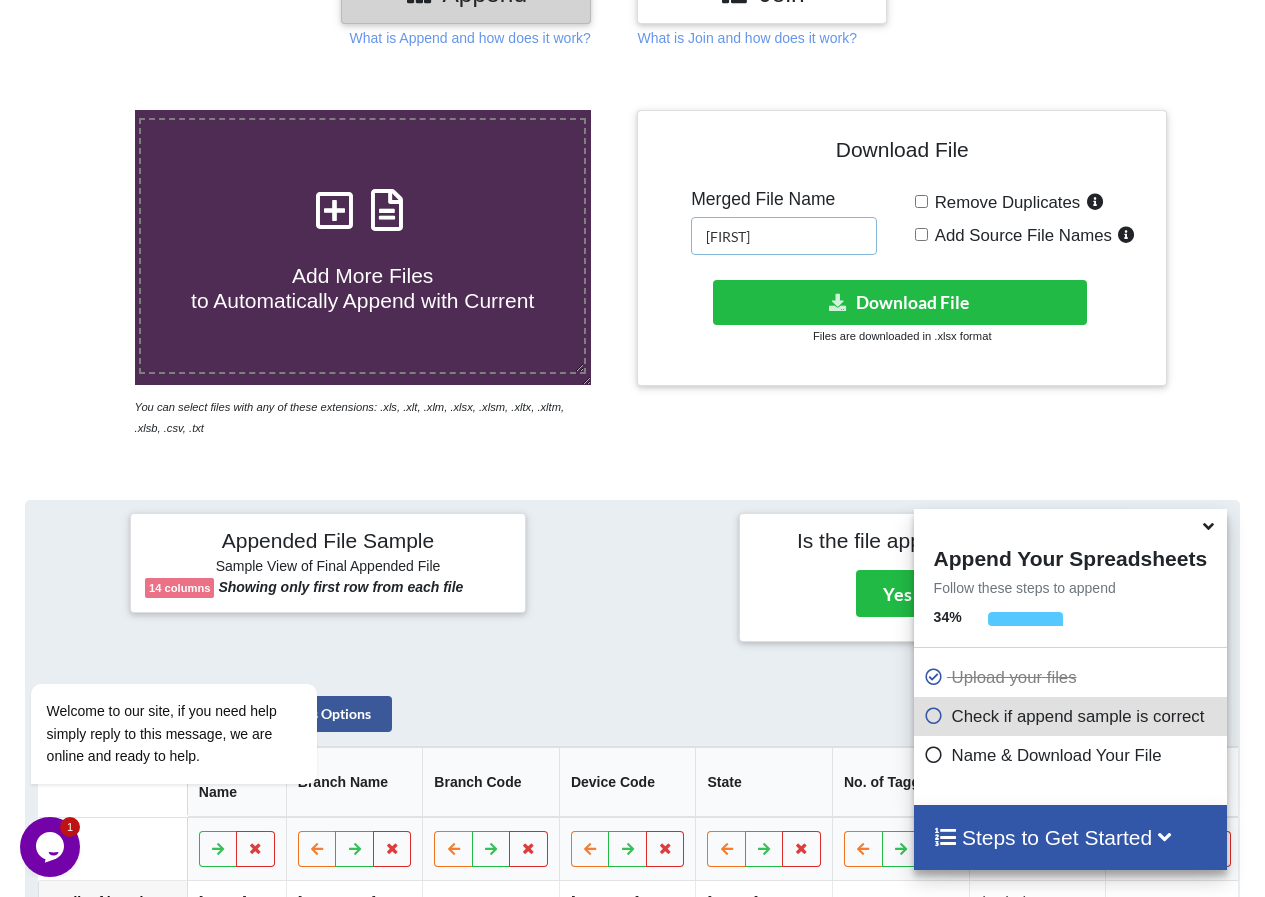 drag, startPoint x: 791, startPoint y: 233, endPoint x: 642, endPoint y: 221, distance: 149.48244 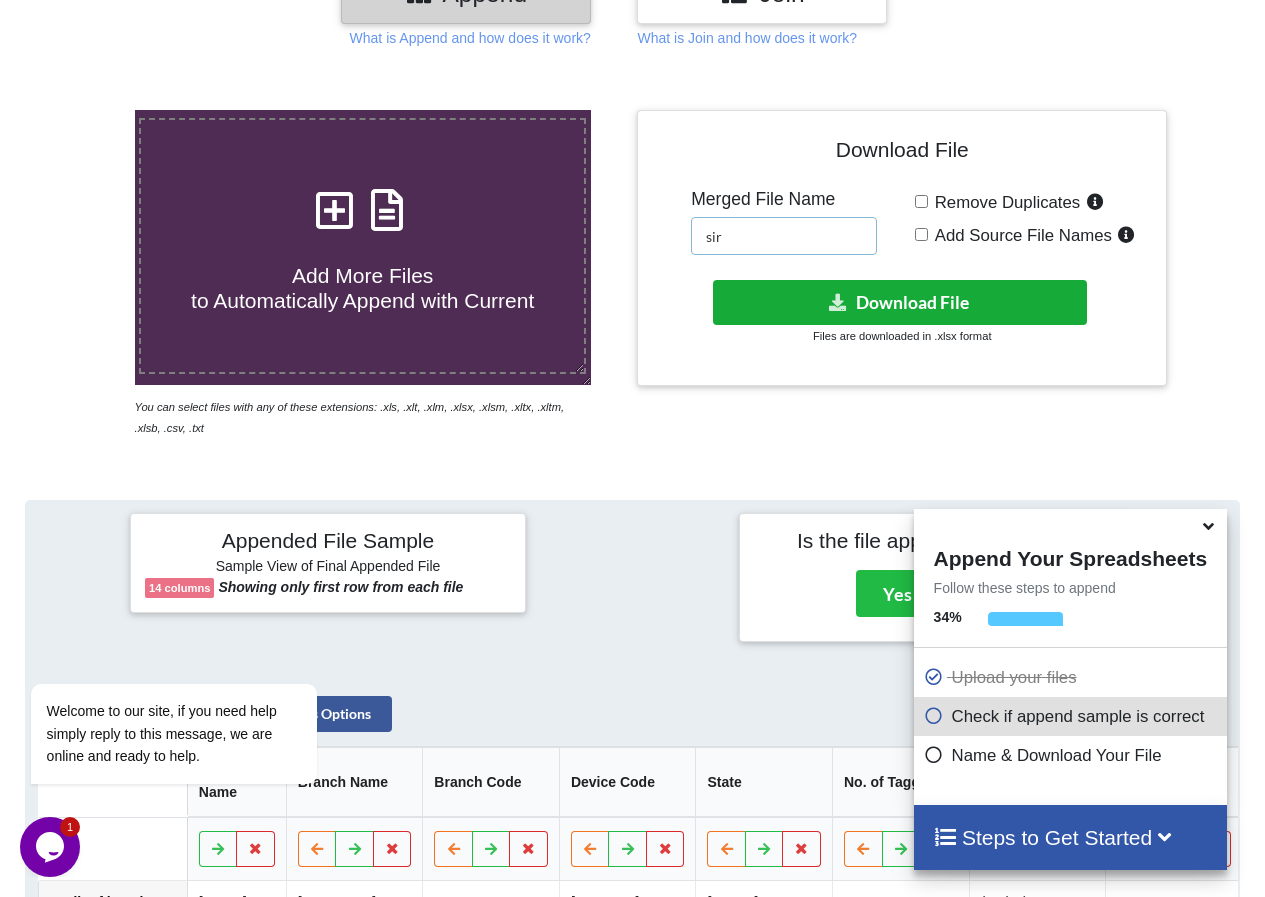 type on "sir" 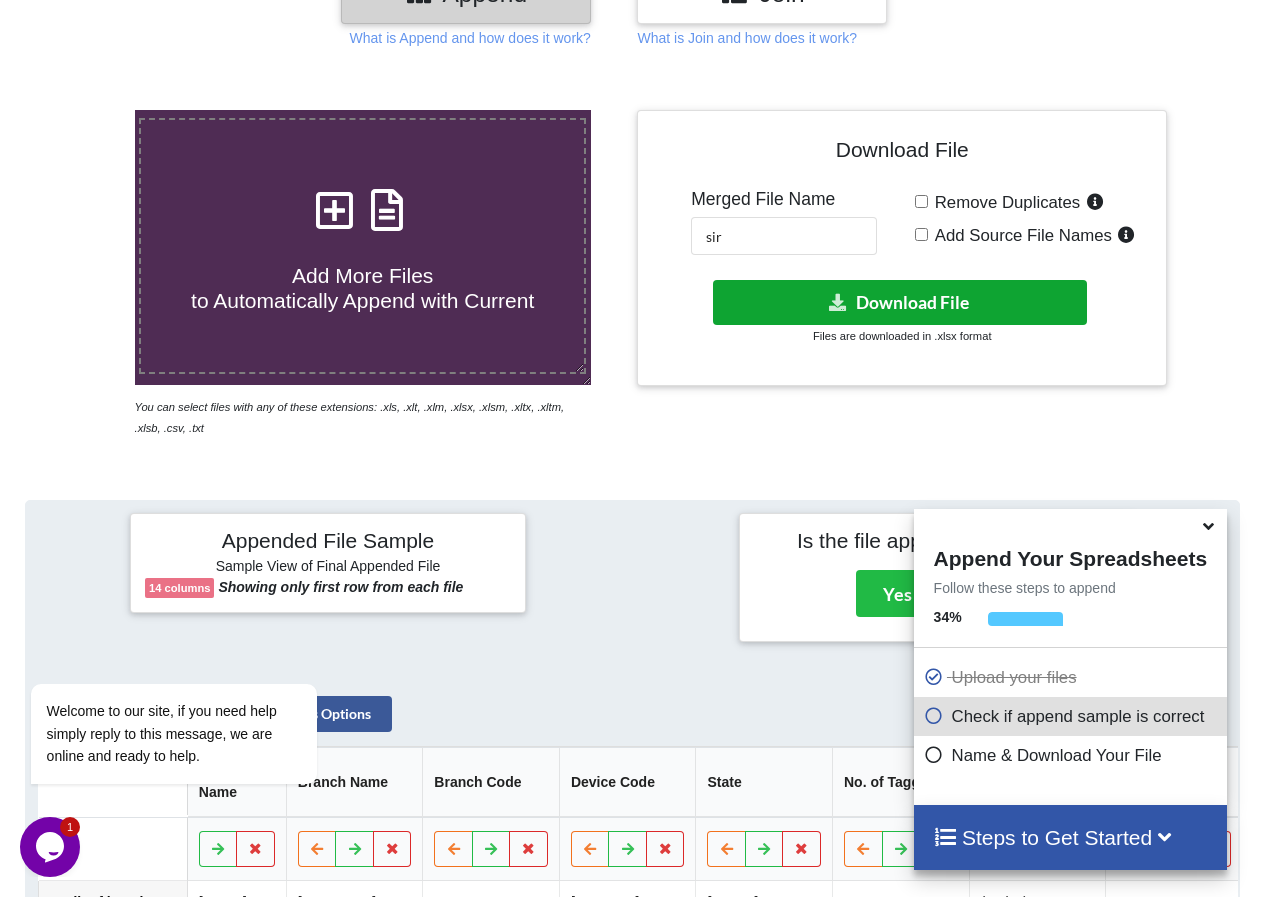 click on "Download File" at bounding box center [900, 302] 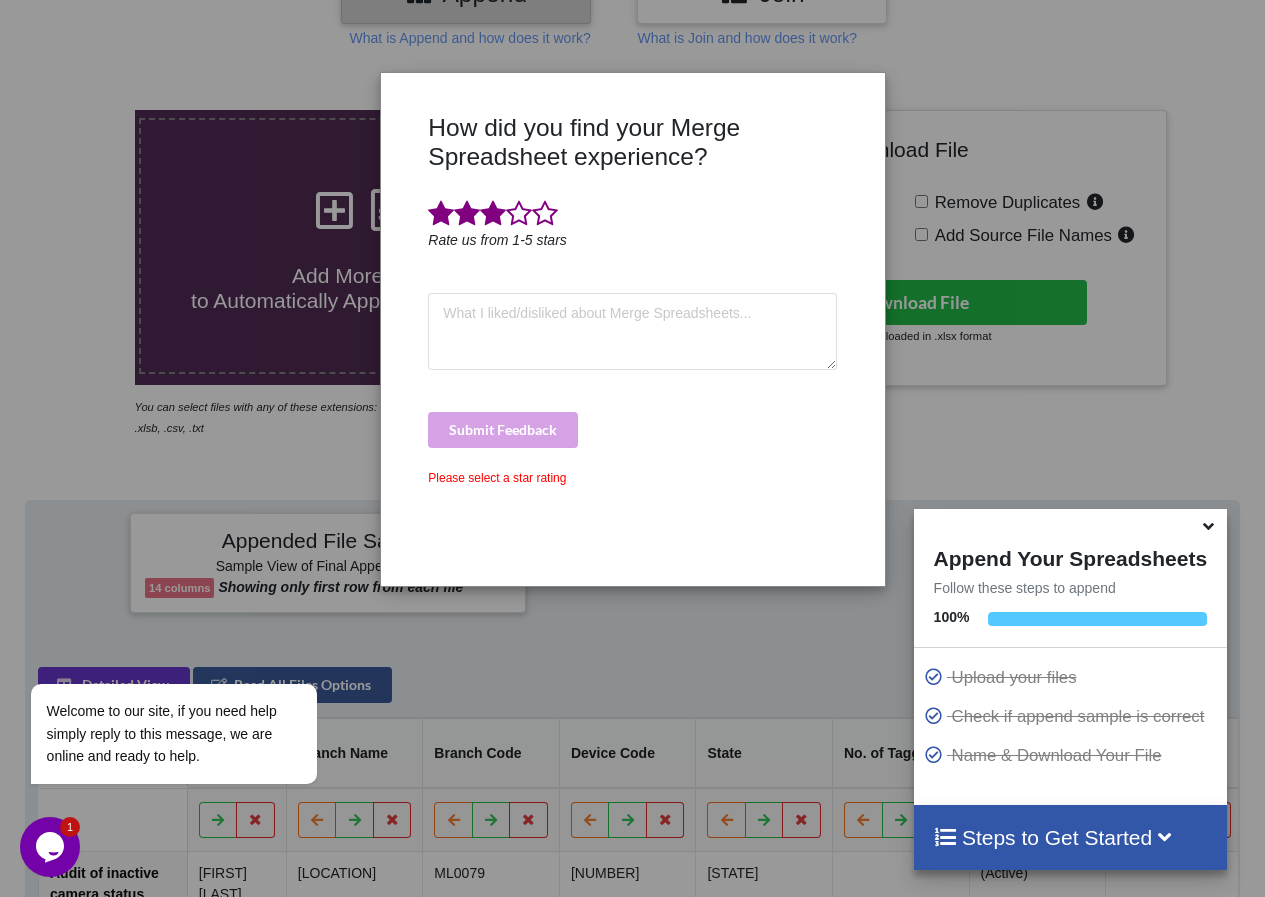click at bounding box center (493, 214) 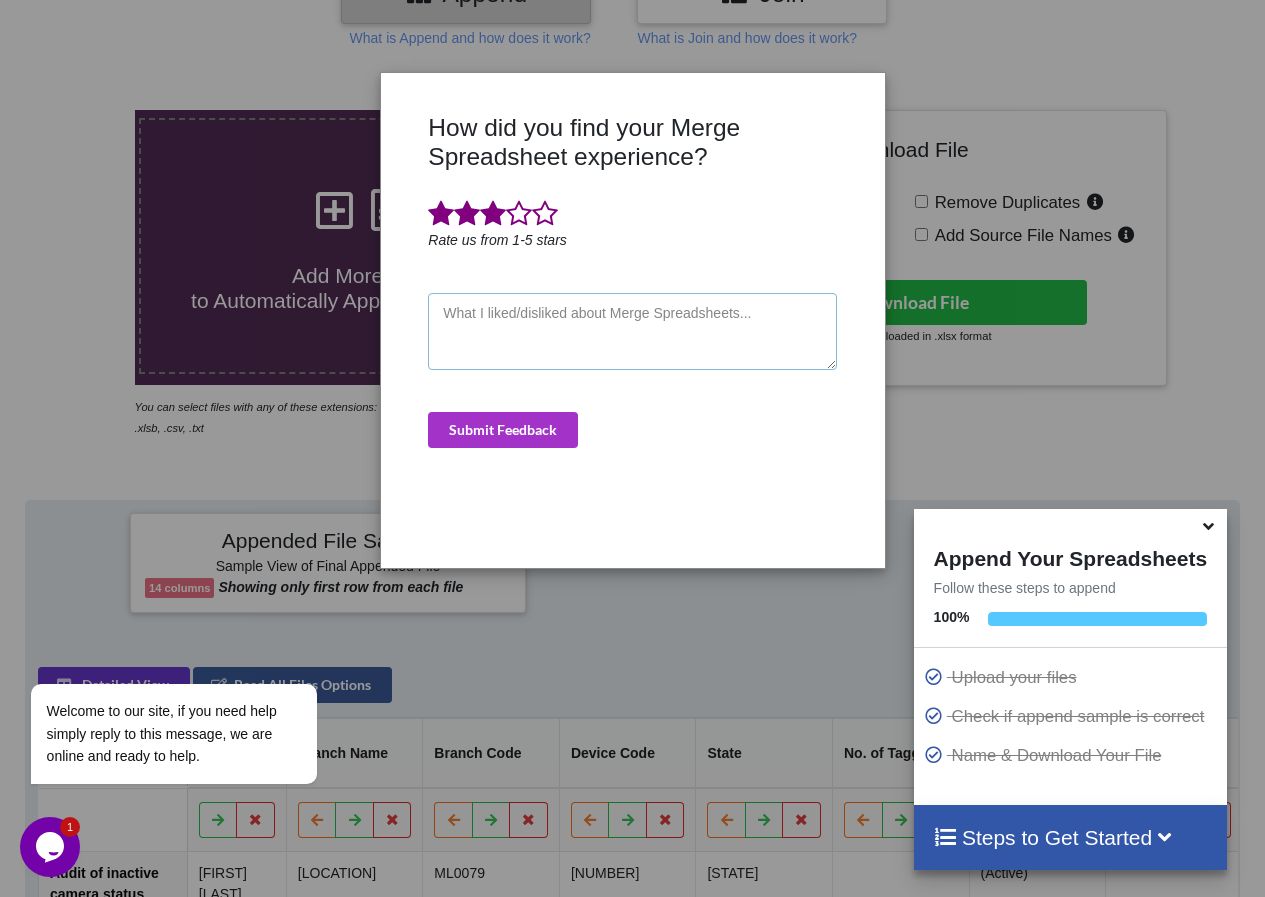 click at bounding box center (632, 332) 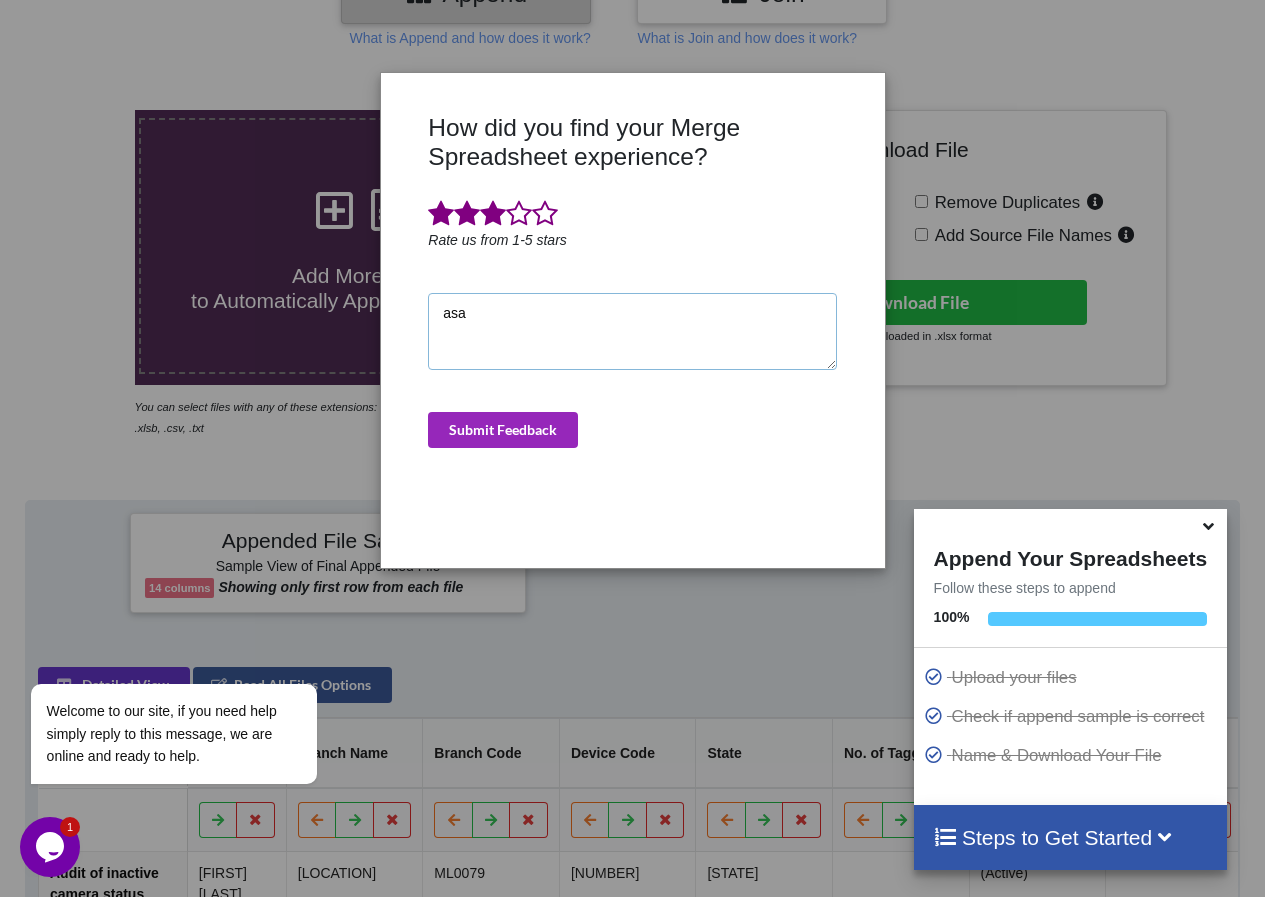 type on "asa" 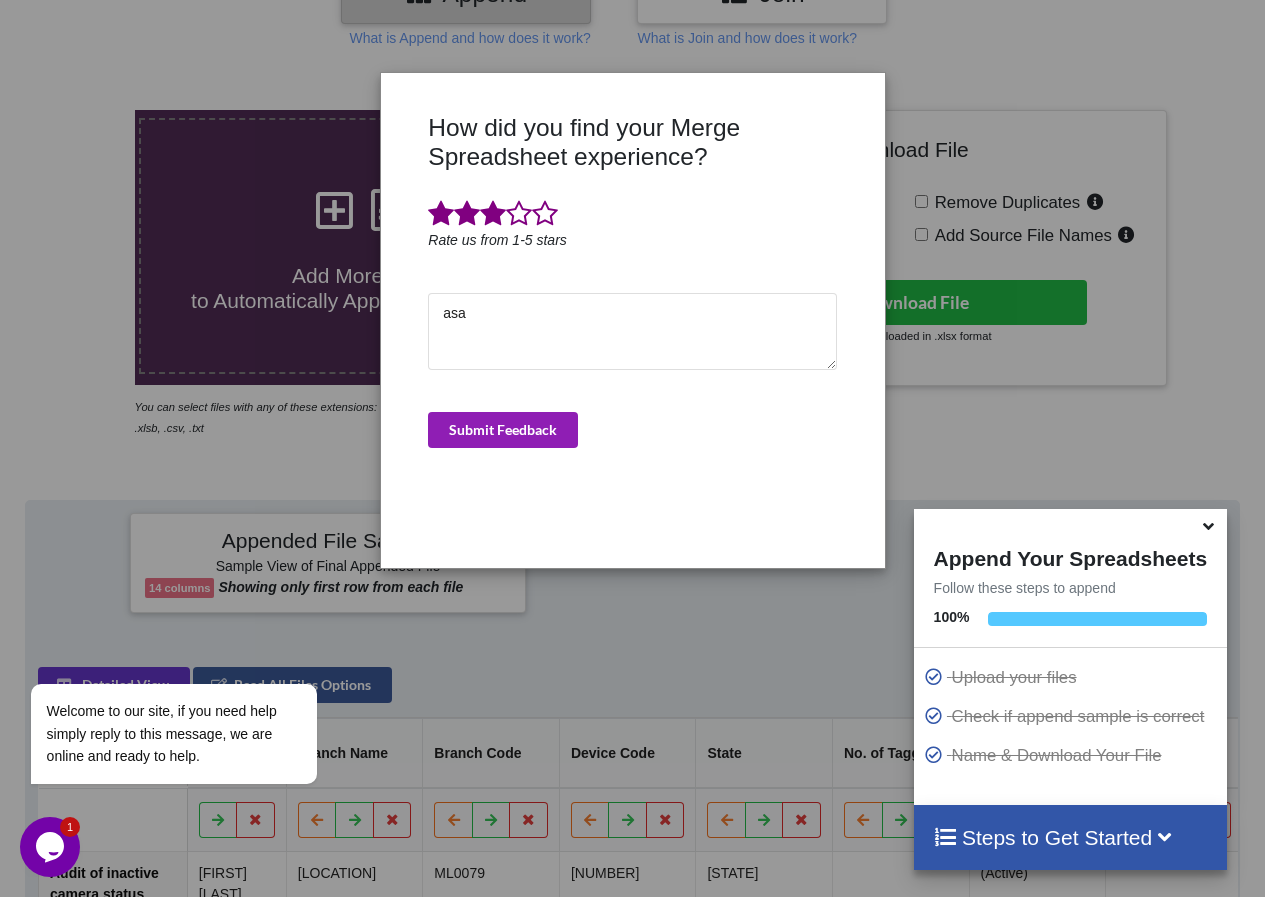 click on "Submit Feedback" at bounding box center (503, 430) 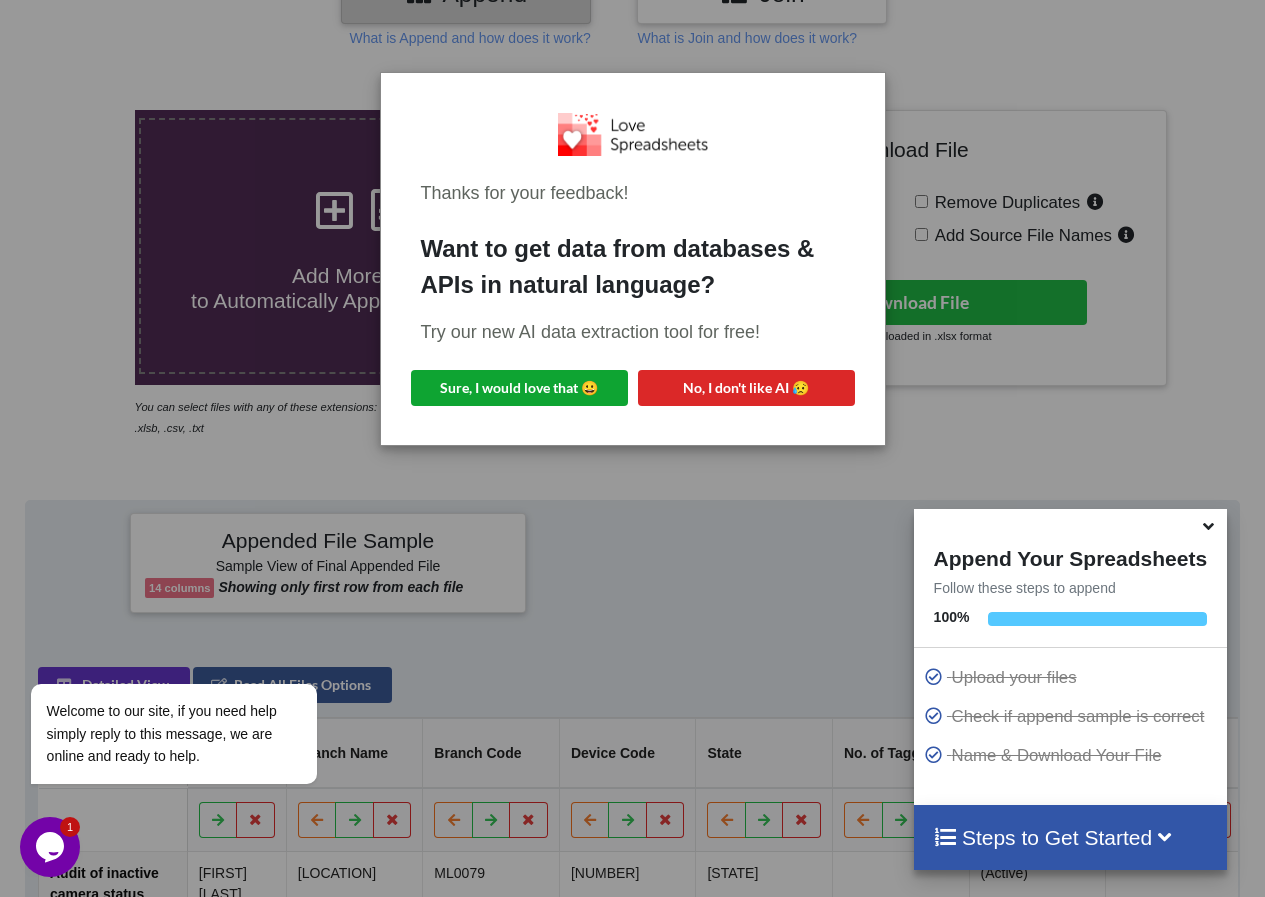 click on "Sure, I would love that 😀" at bounding box center (519, 388) 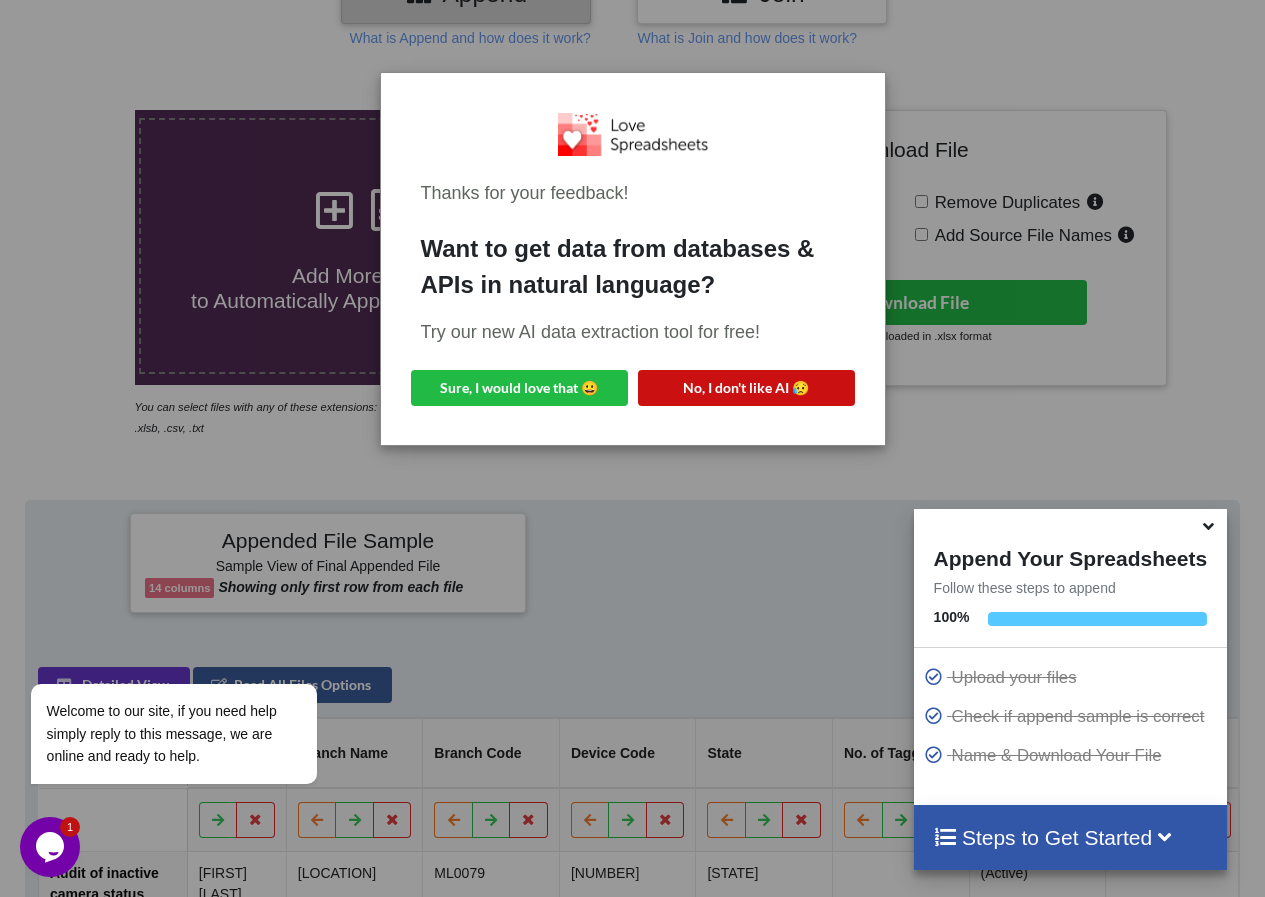 click on "No, I don't like AI 😥" at bounding box center (746, 388) 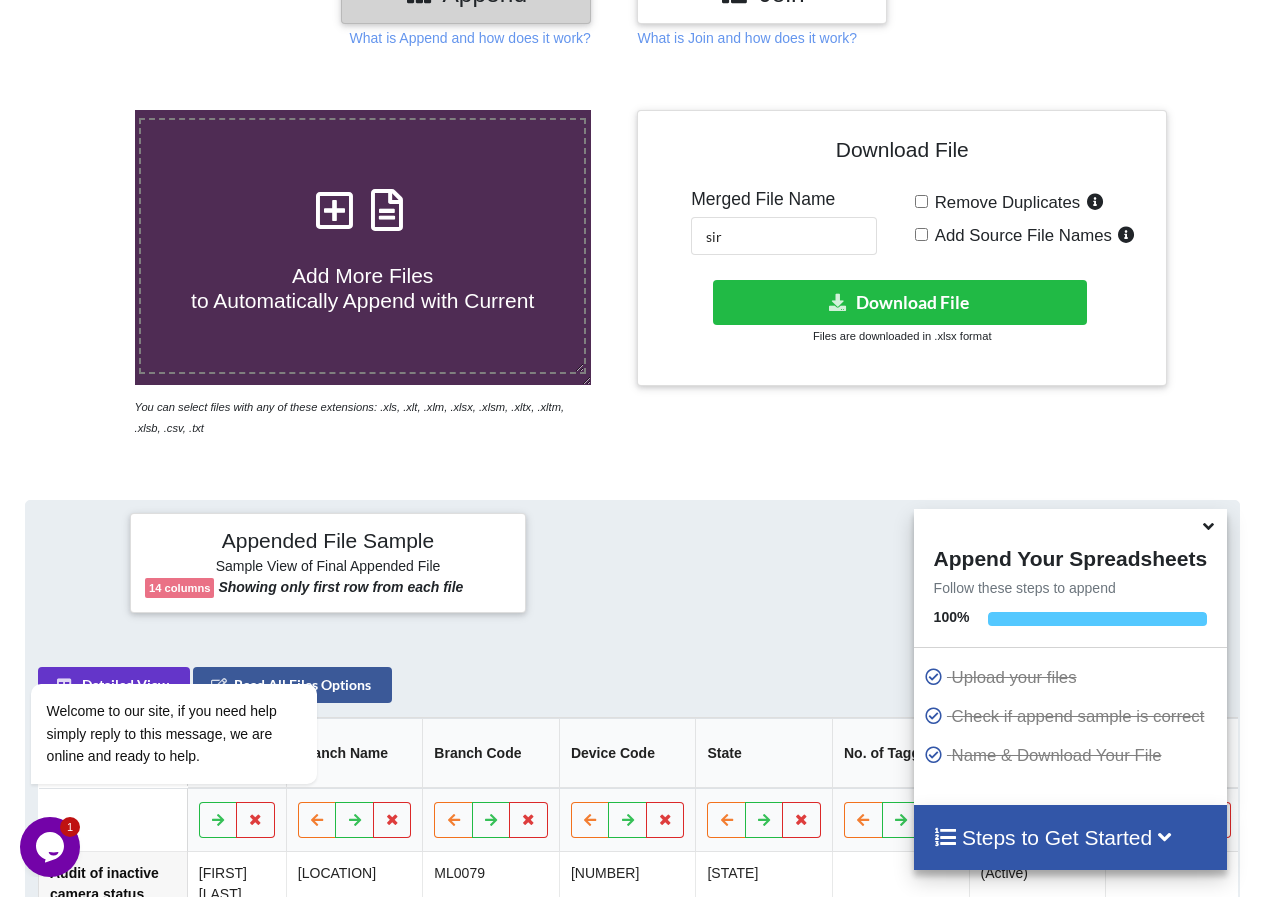 click at bounding box center [335, 200] 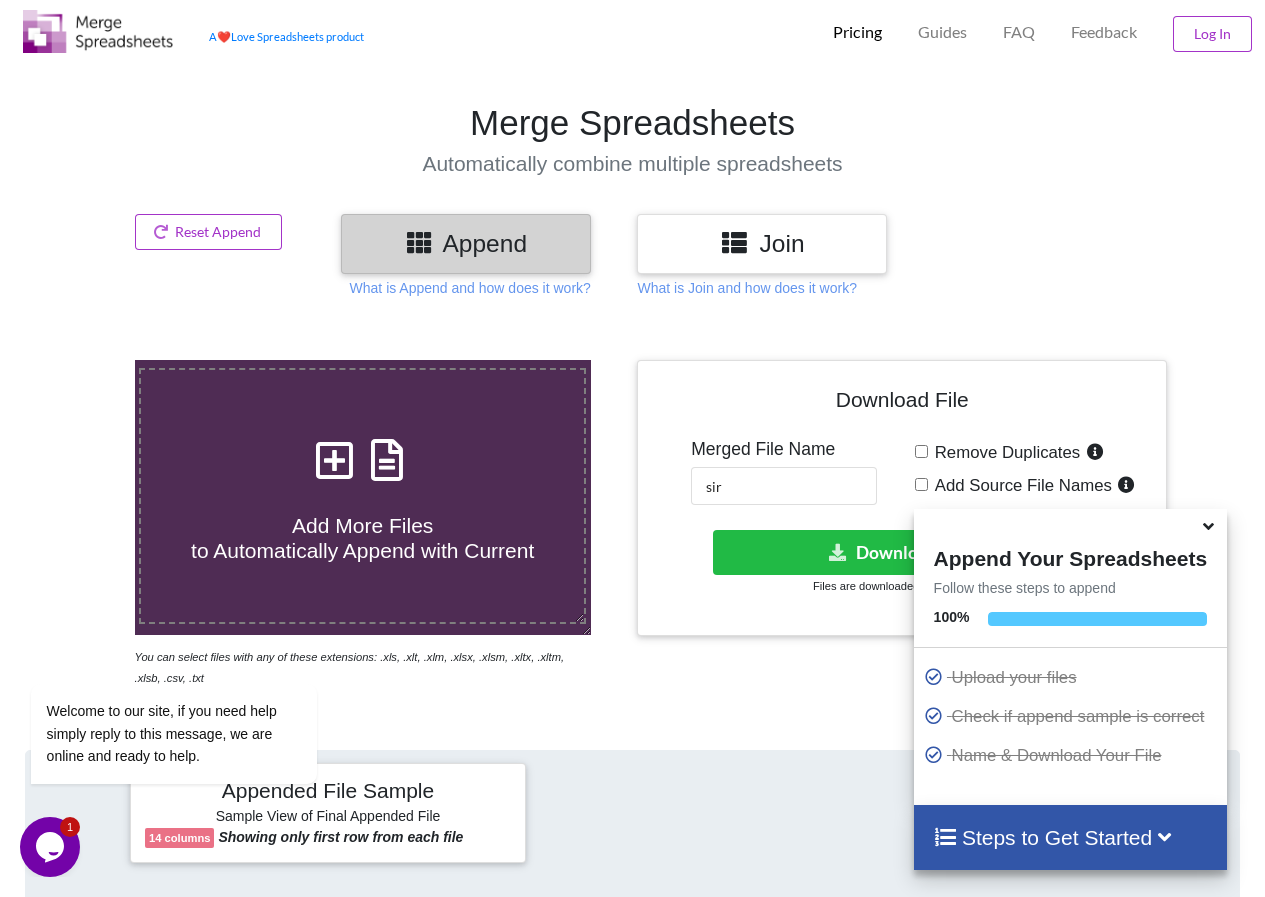 scroll, scrollTop: 0, scrollLeft: 0, axis: both 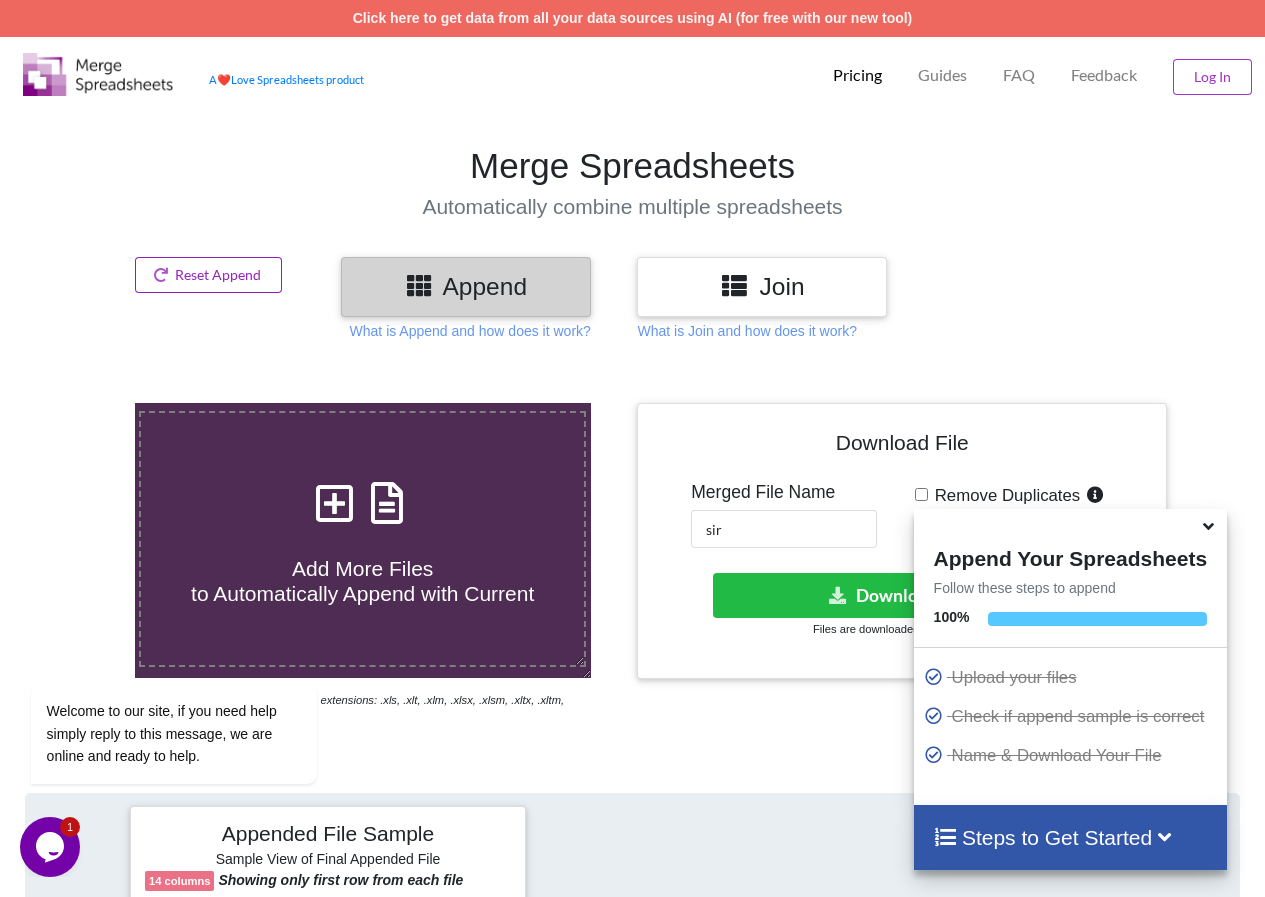 click on "Reset Append" at bounding box center (209, 275) 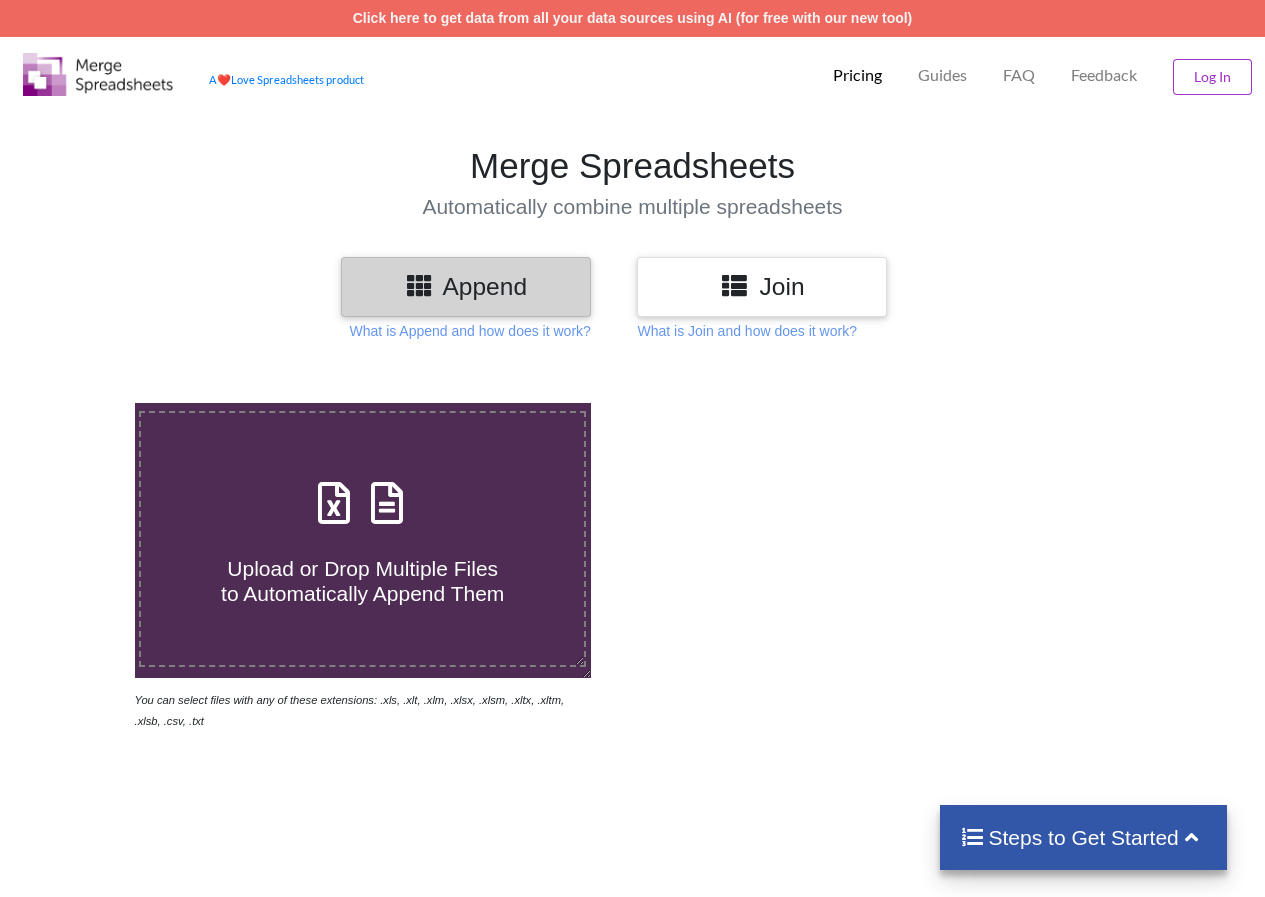 scroll, scrollTop: 0, scrollLeft: 0, axis: both 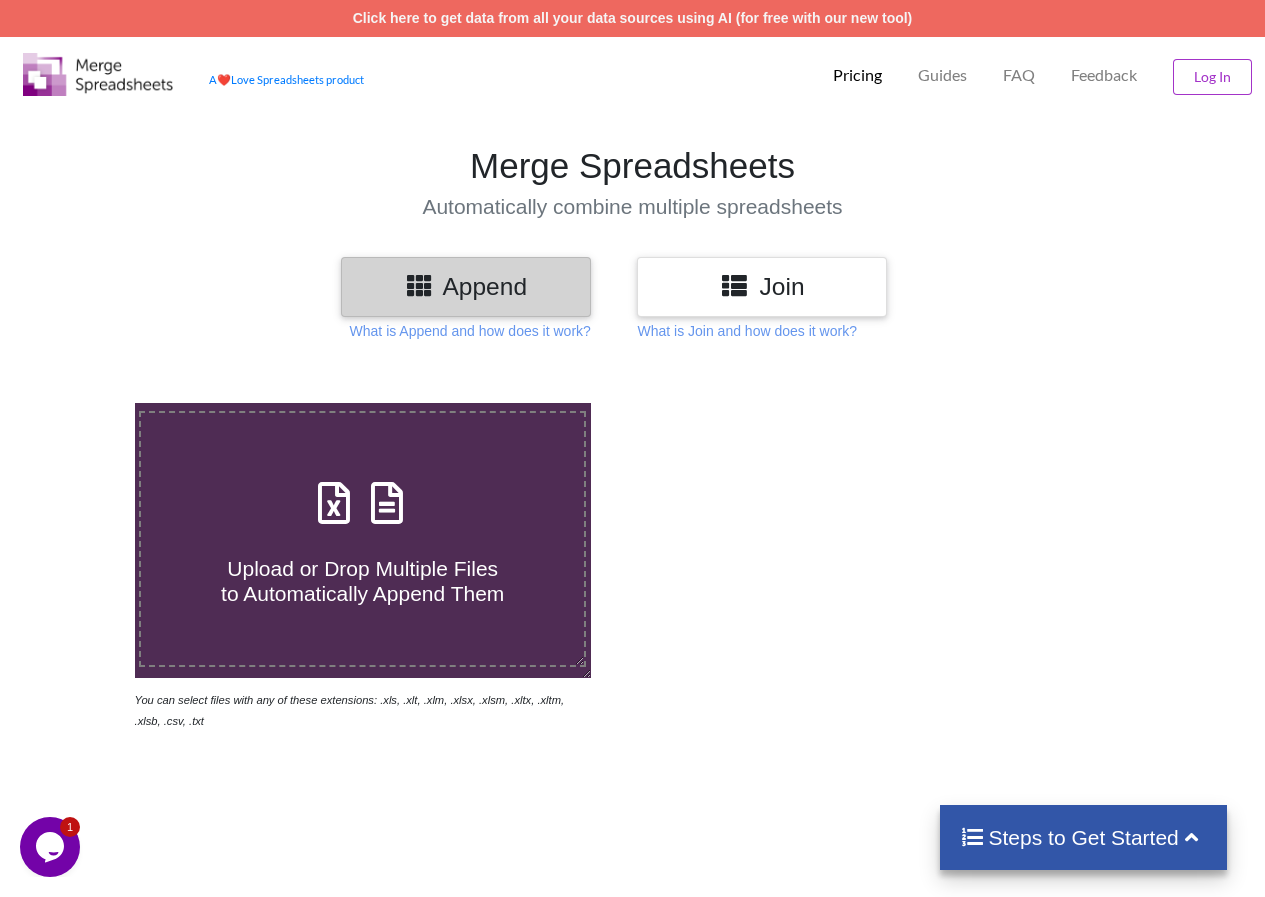 click at bounding box center (363, 504) 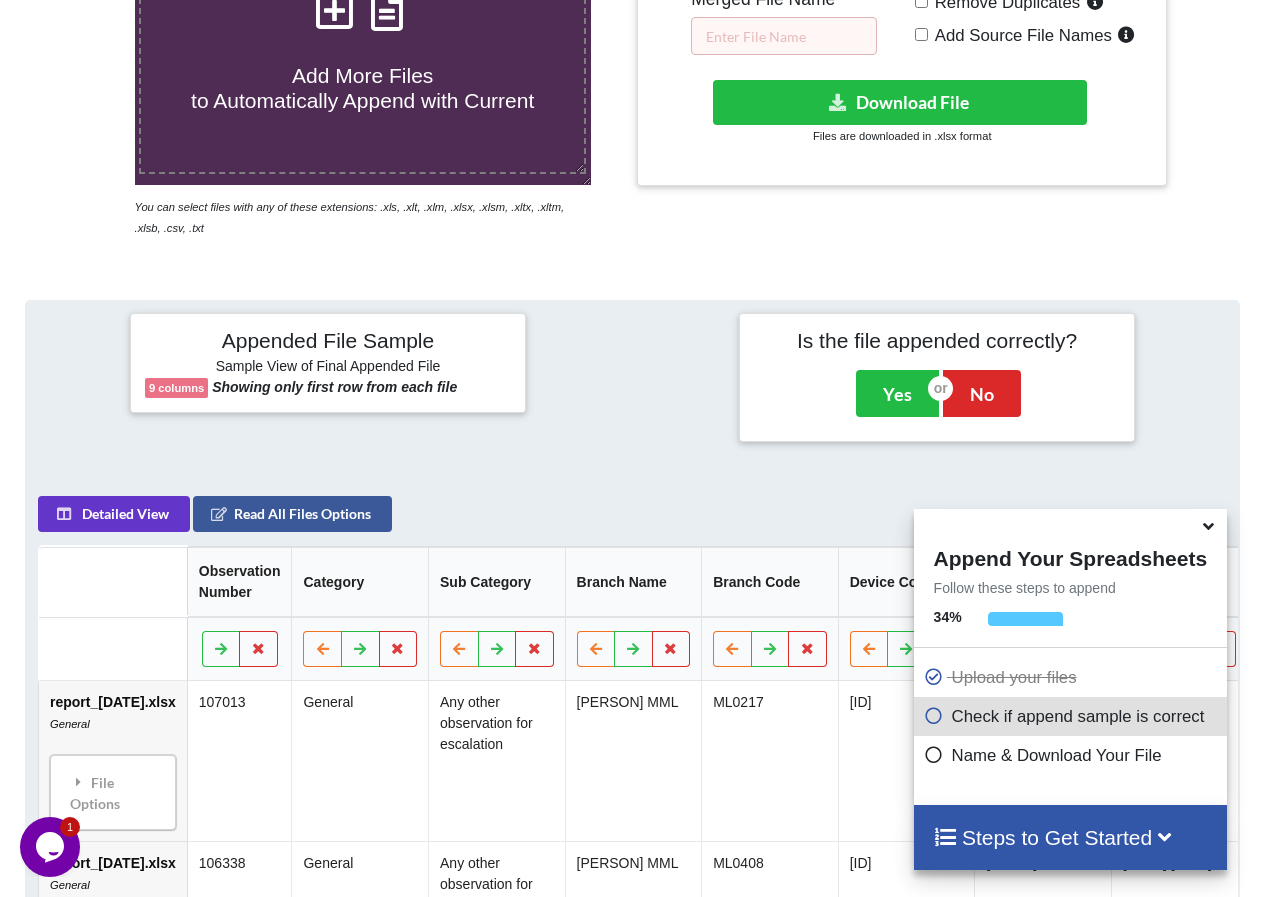 scroll, scrollTop: 193, scrollLeft: 0, axis: vertical 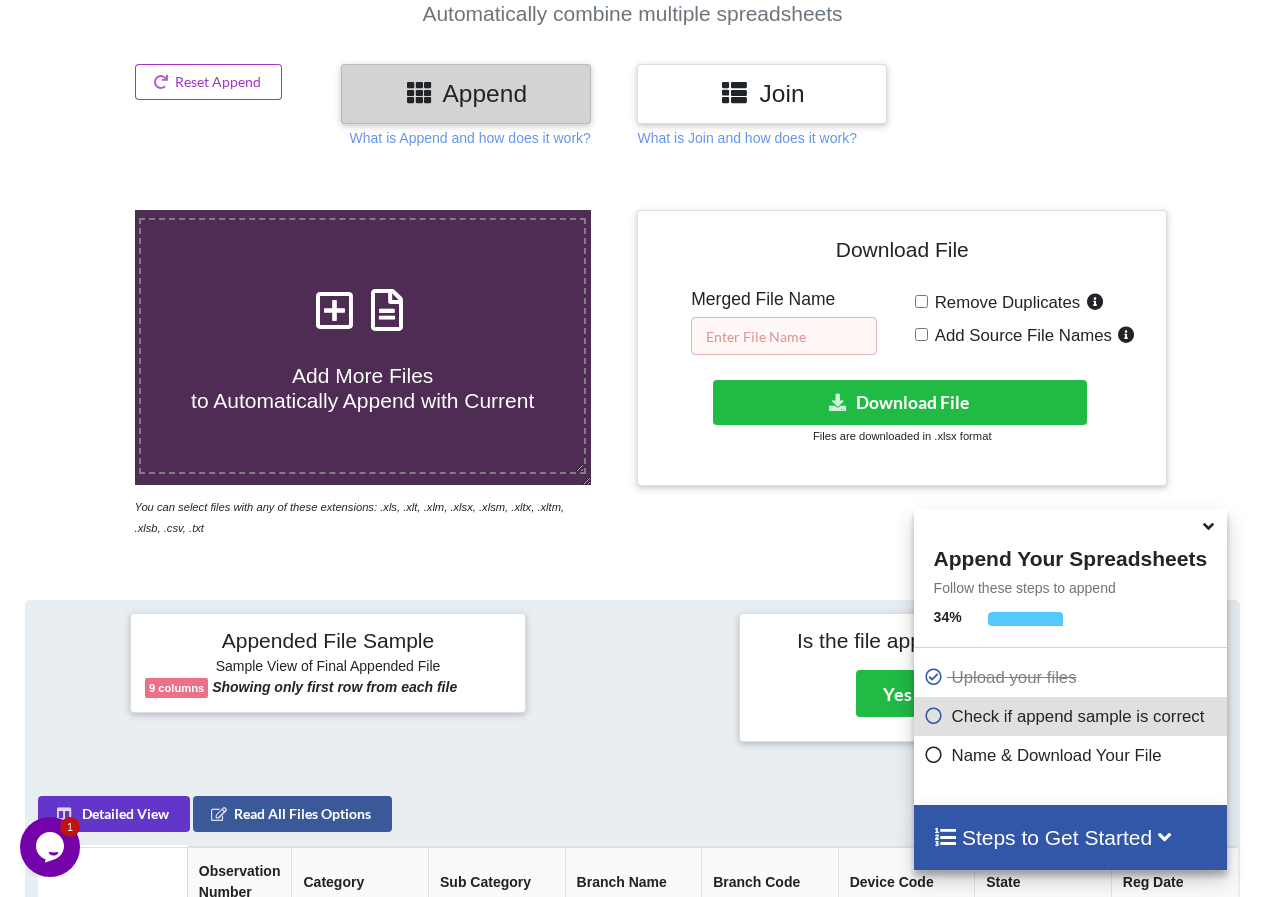 click at bounding box center [784, 336] 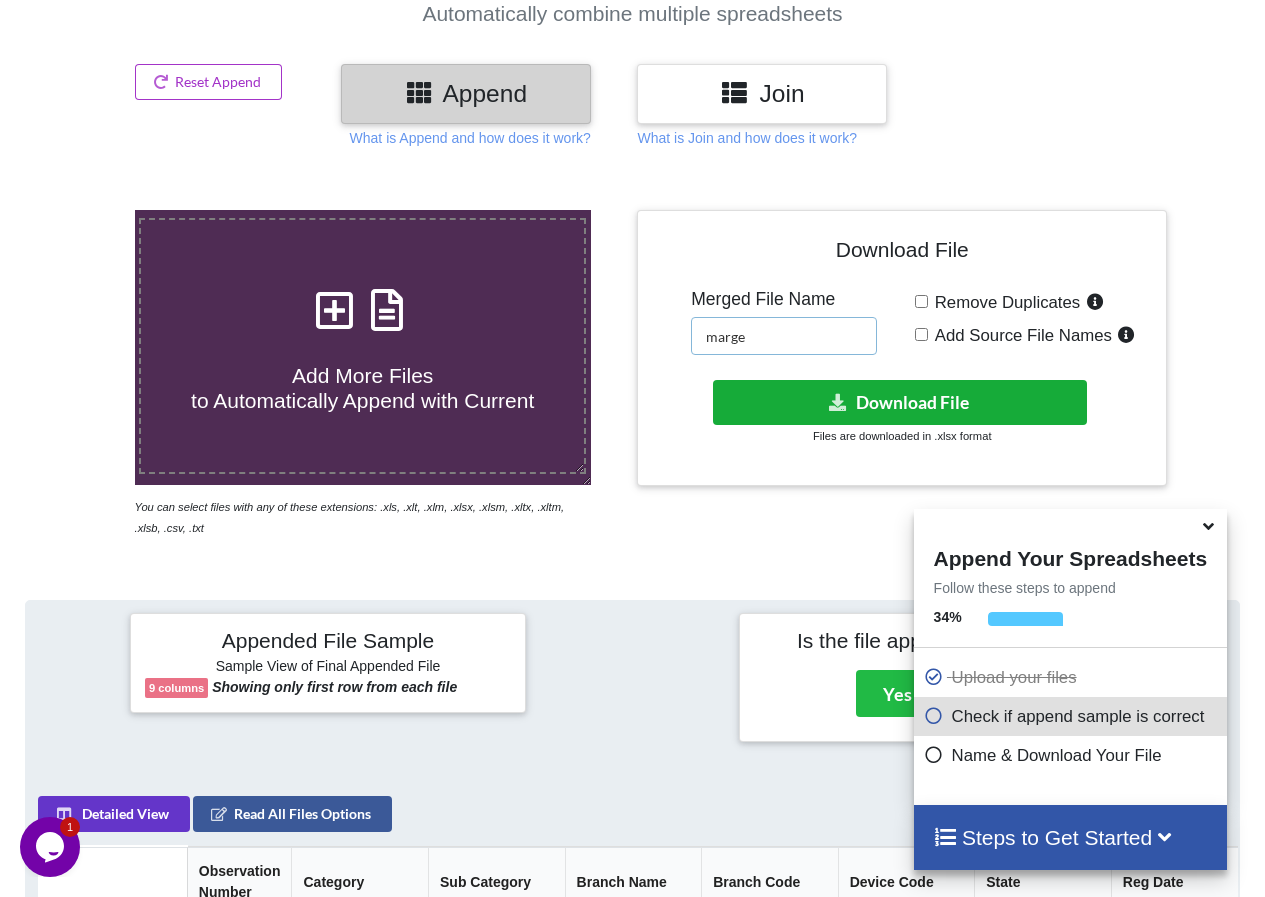type on "marge" 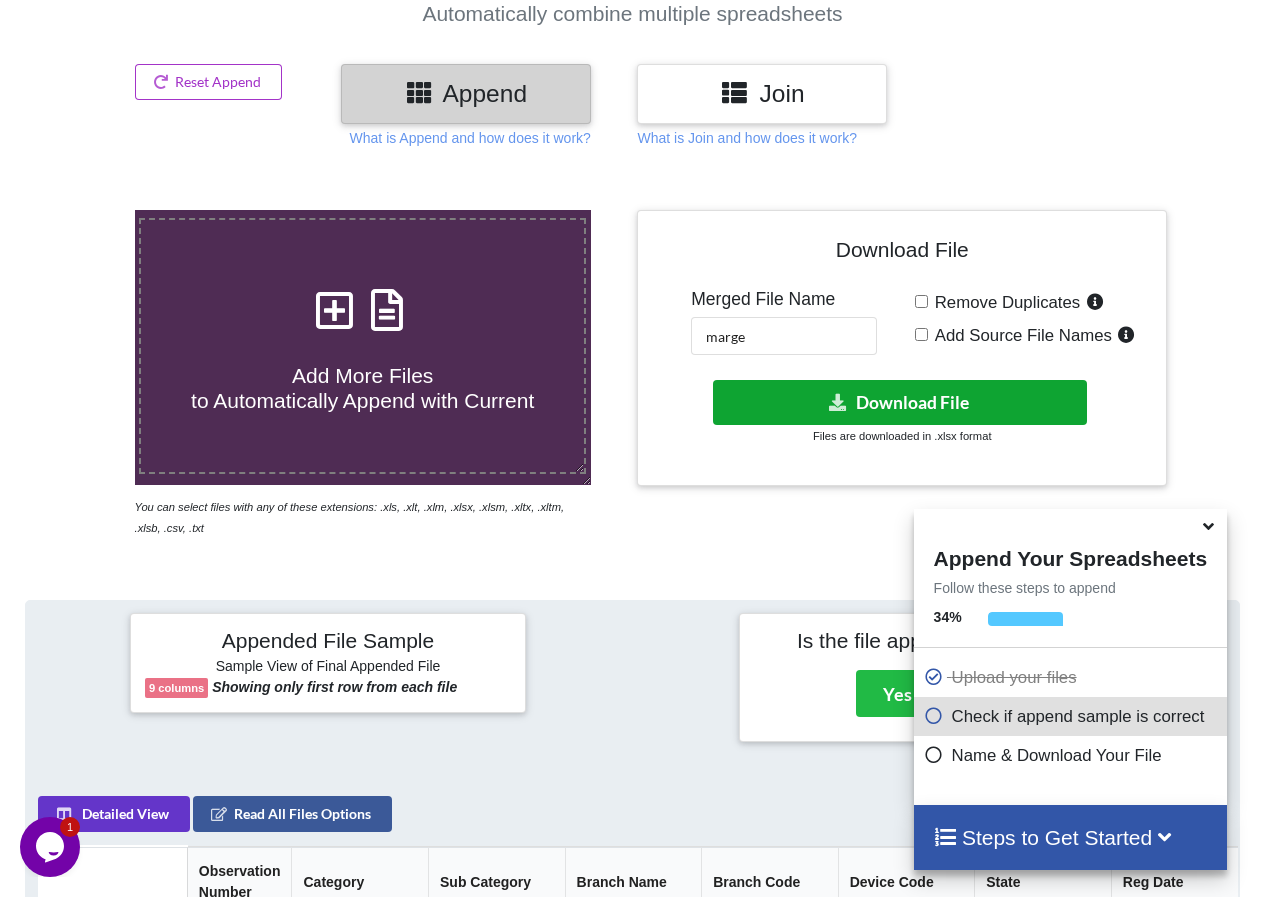 click on "Download File" at bounding box center (900, 402) 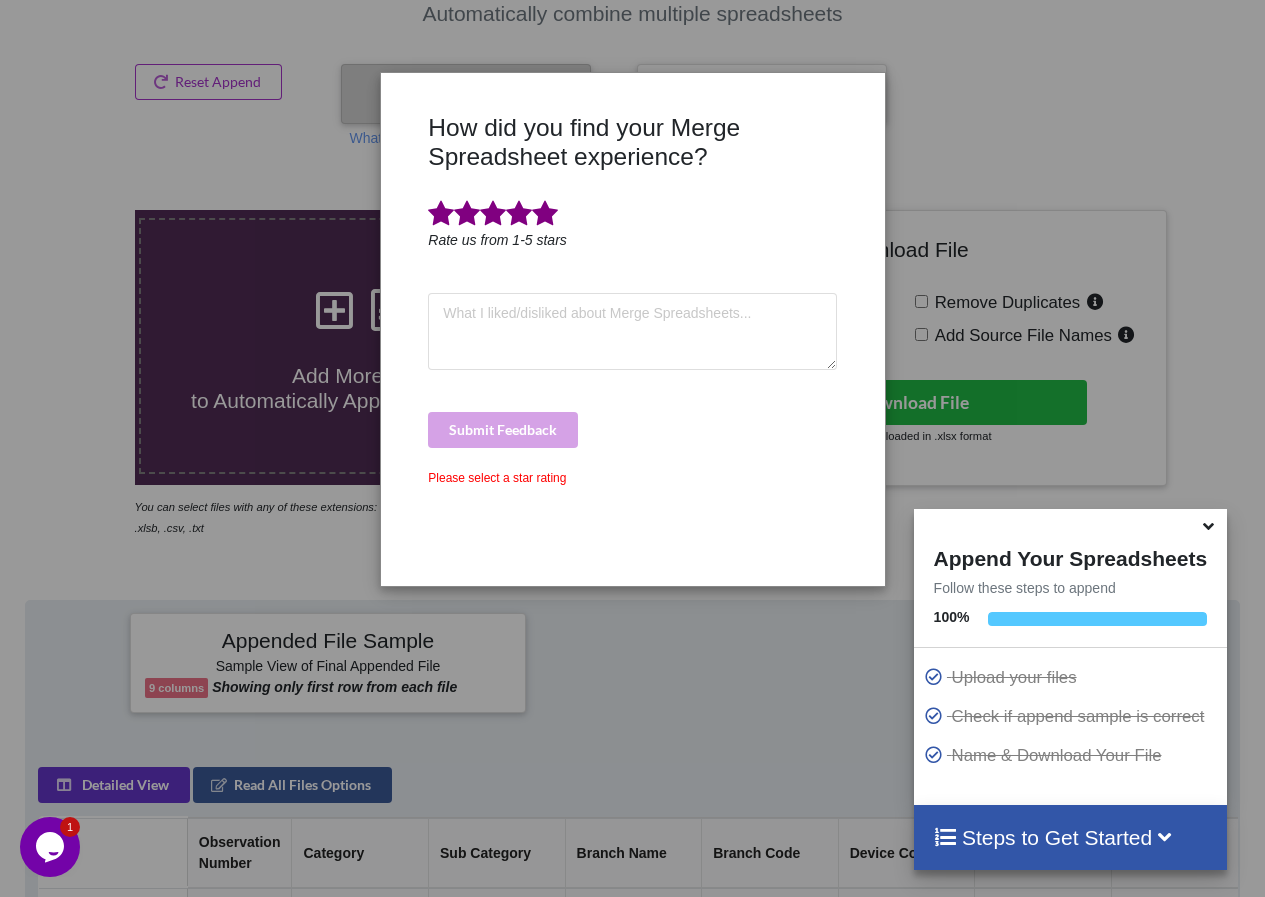 click at bounding box center (545, 214) 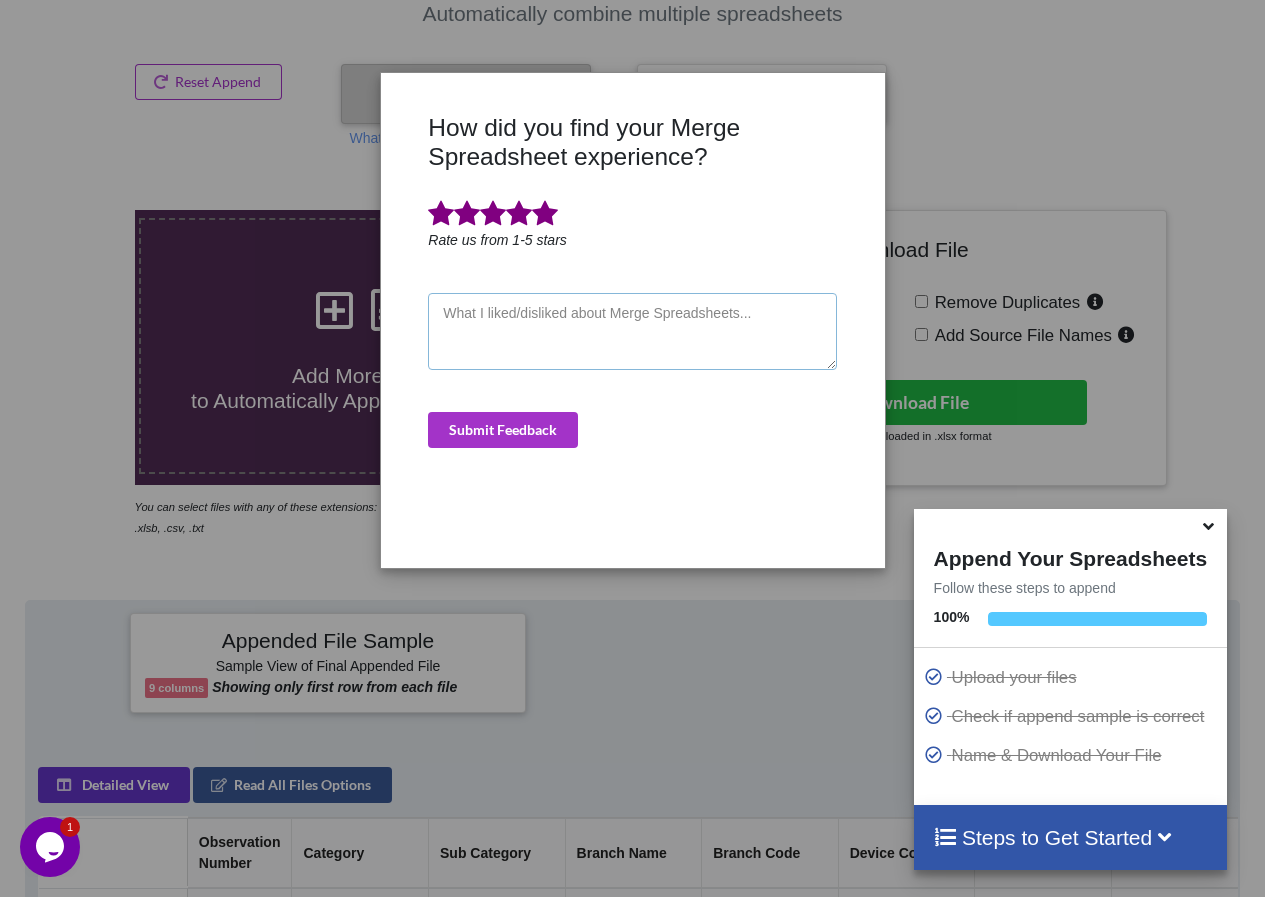 click at bounding box center (632, 332) 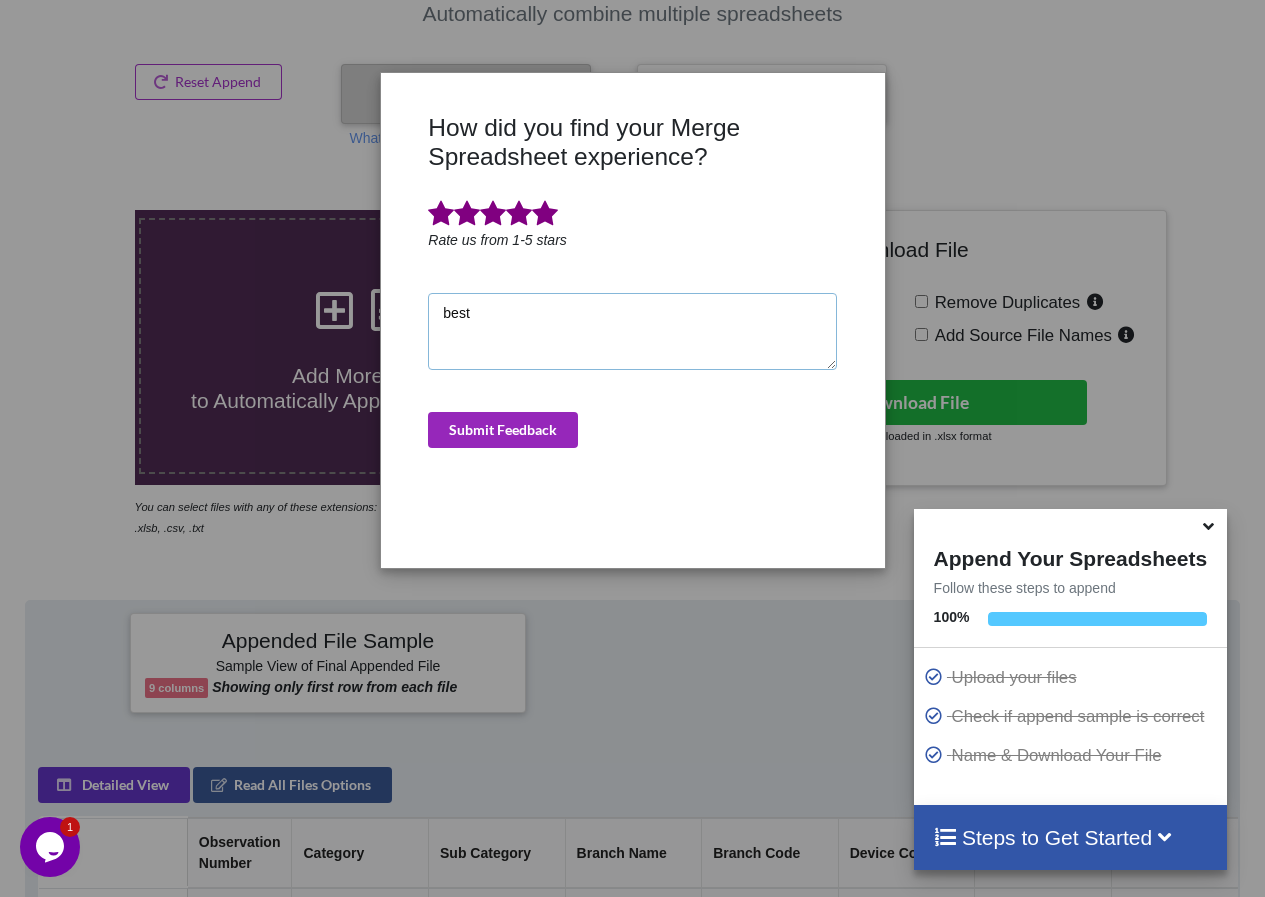 type on "best" 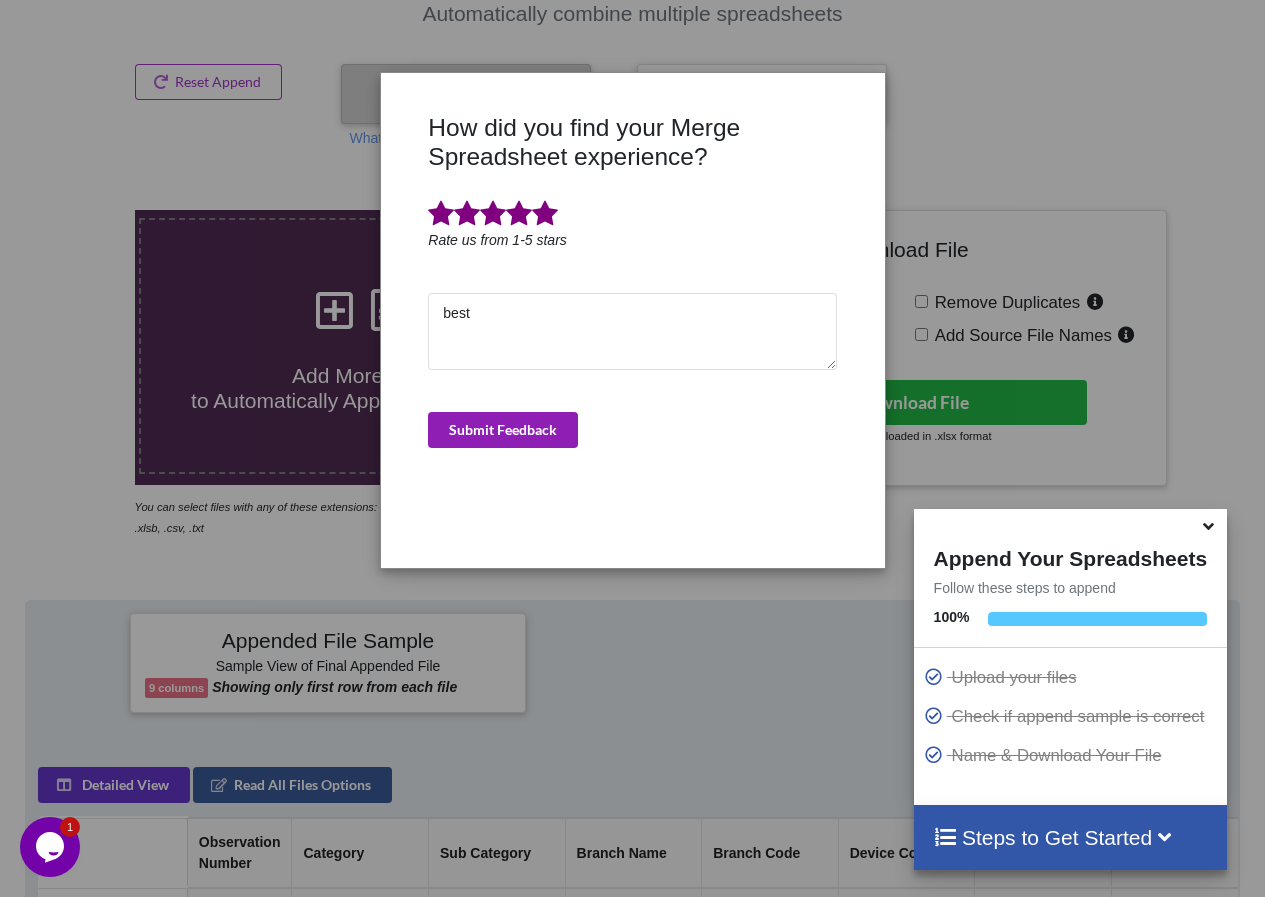 click on "Submit Feedback" at bounding box center [503, 430] 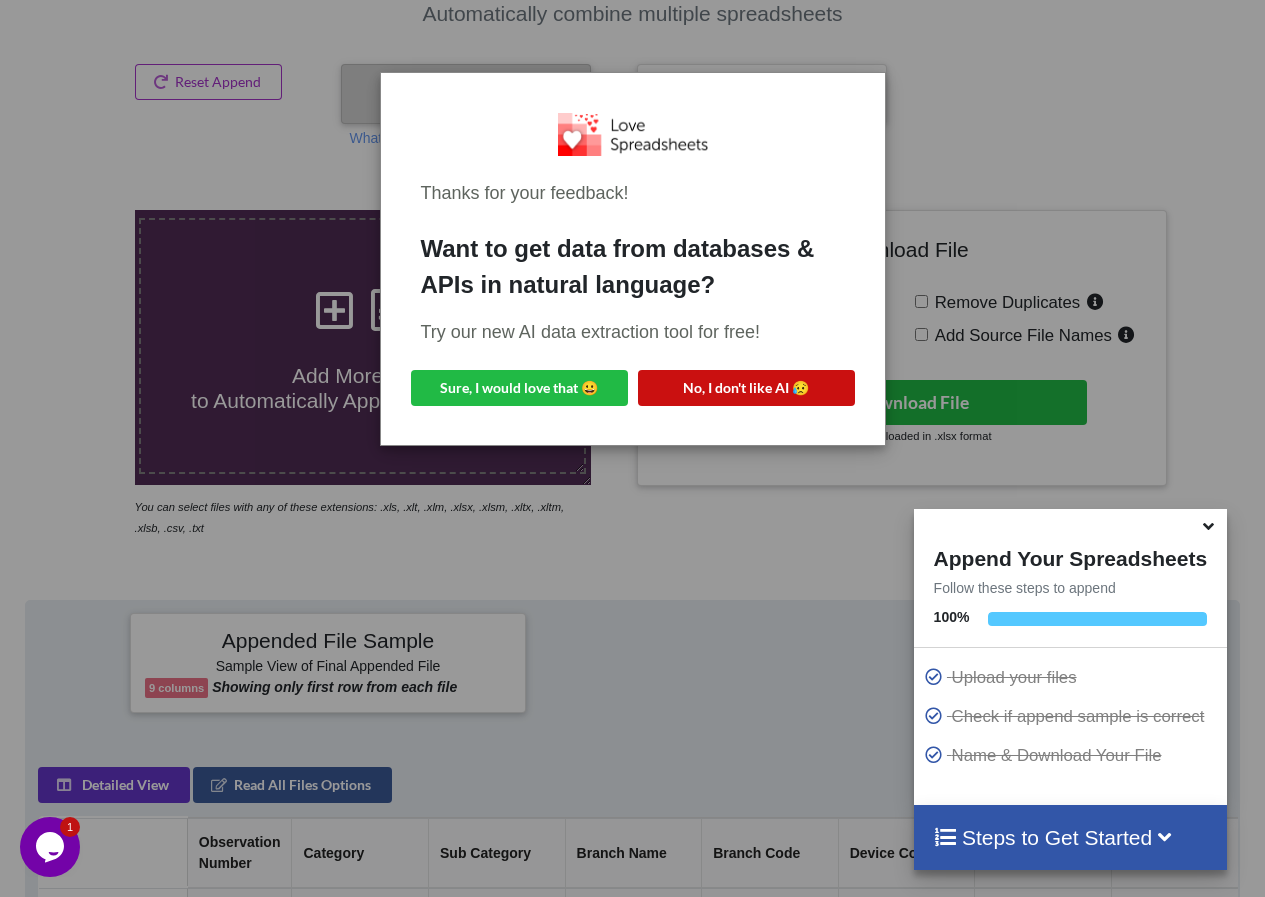 click on "No, I don't like AI 😥" at bounding box center [746, 388] 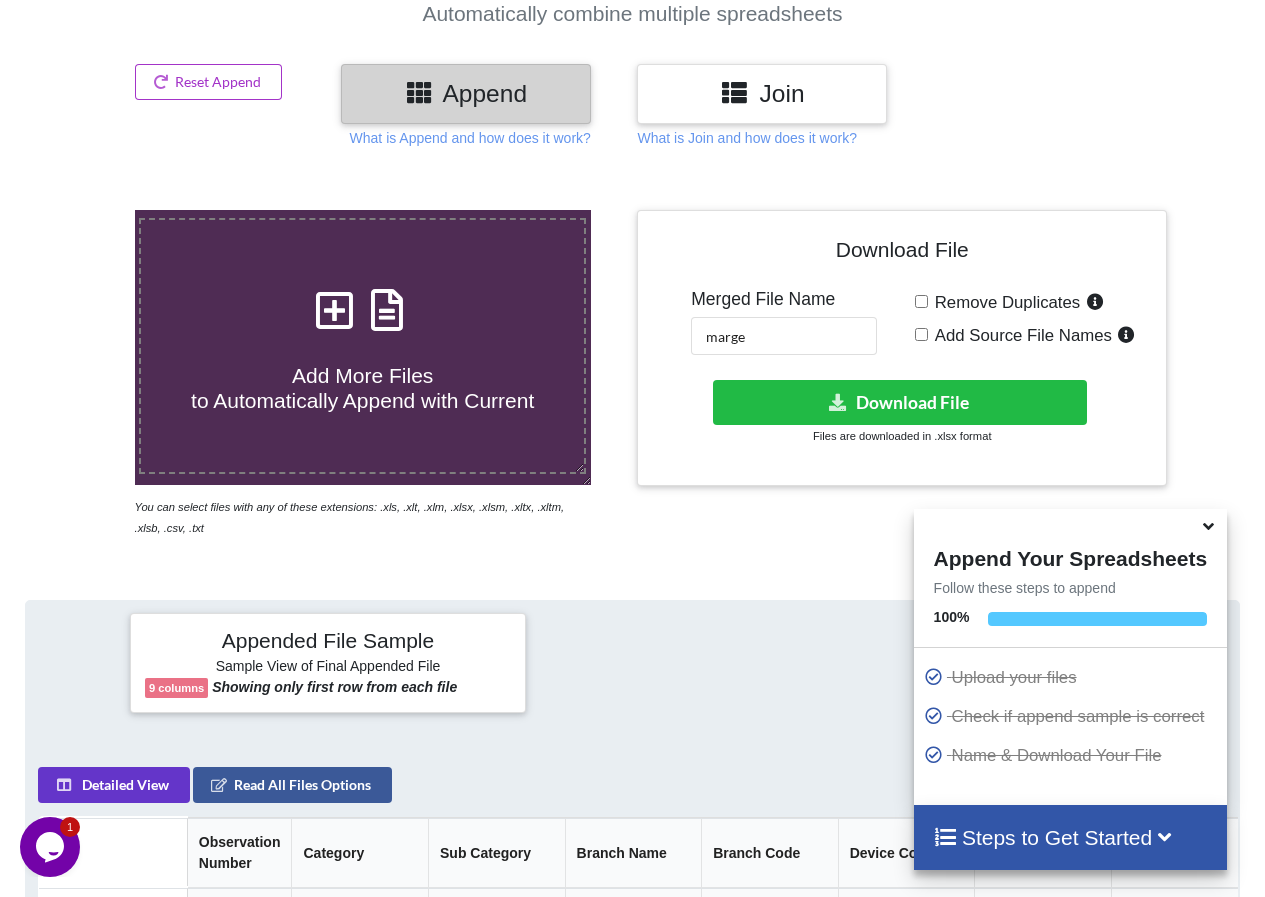click at bounding box center [335, 300] 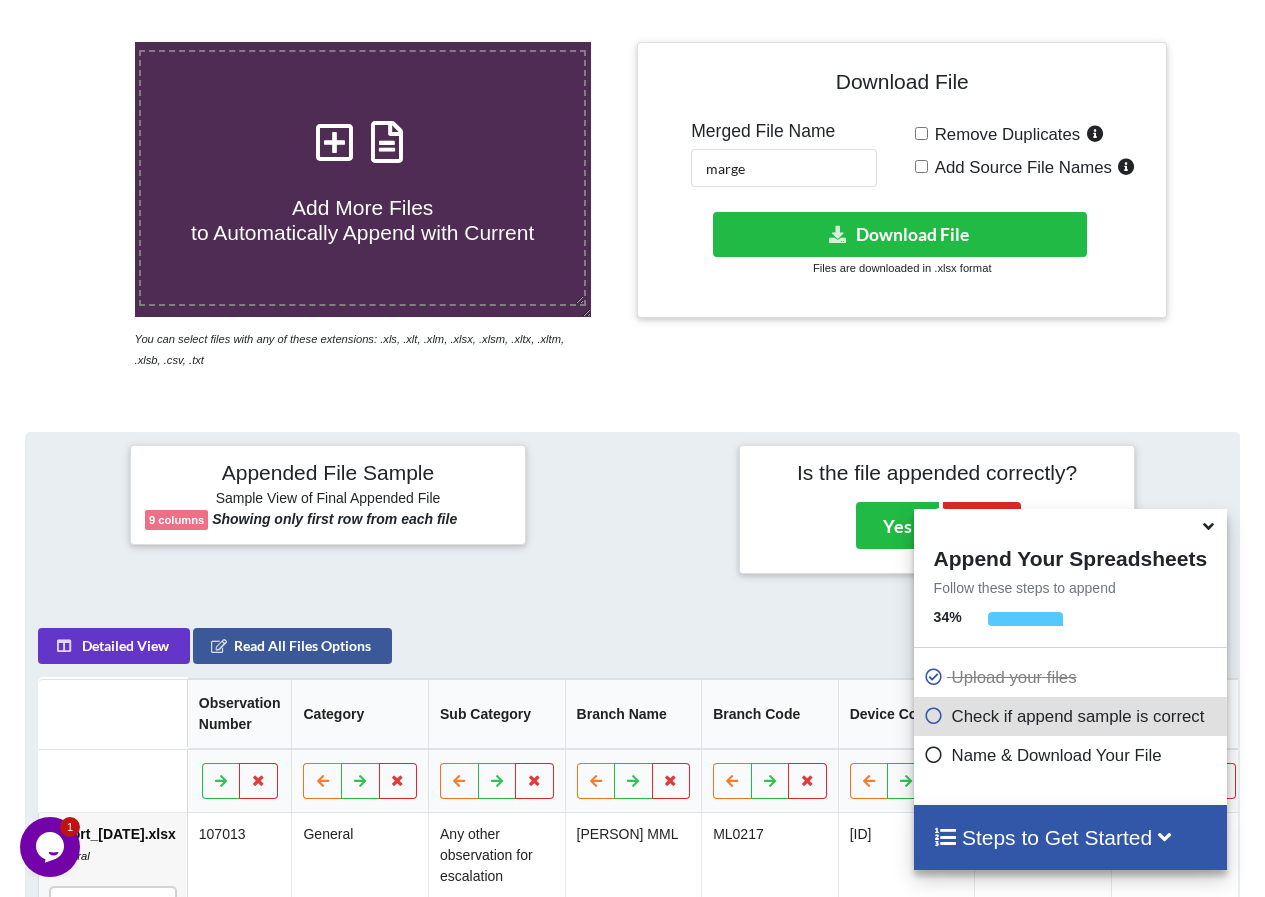 scroll, scrollTop: 193, scrollLeft: 0, axis: vertical 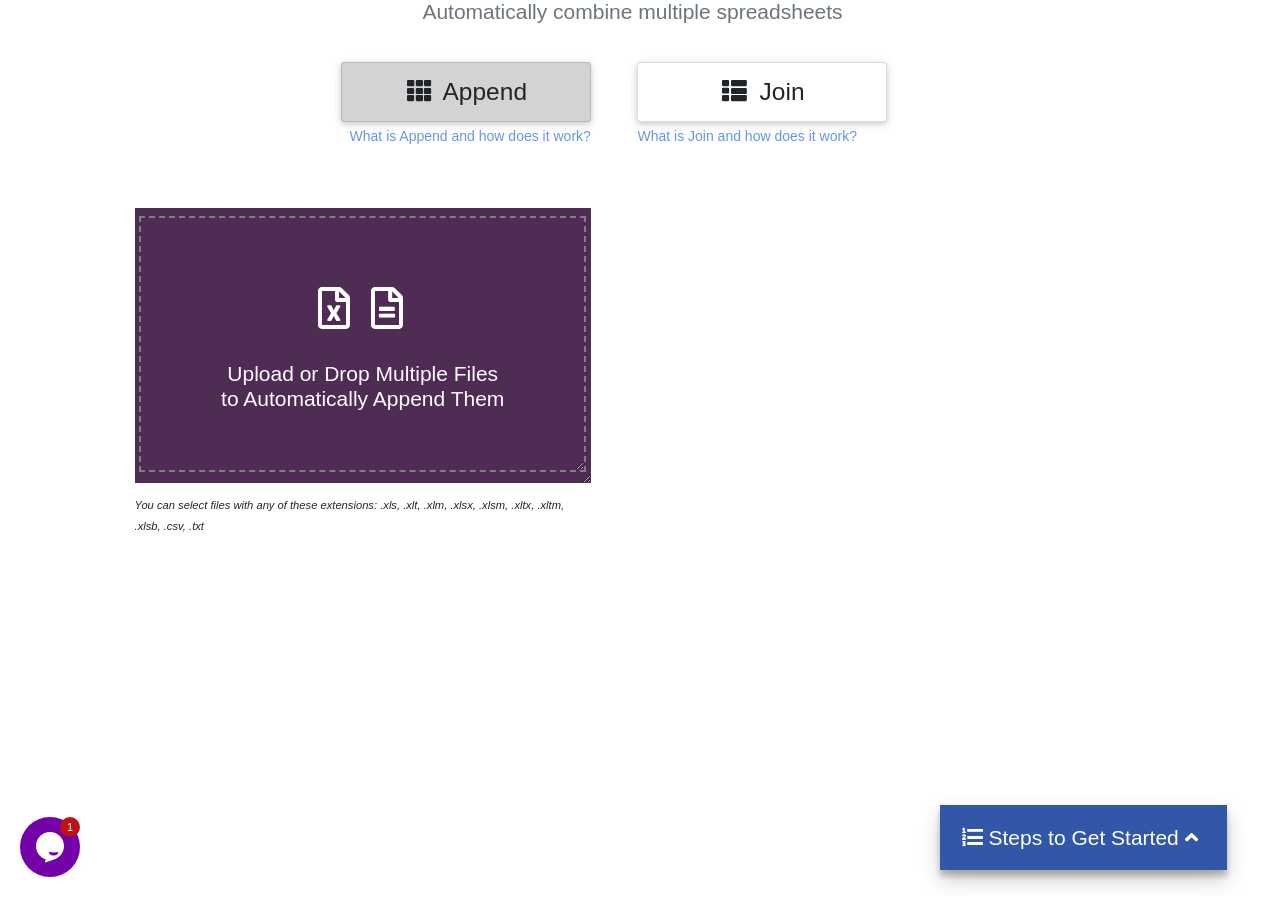 click at bounding box center [335, 298] 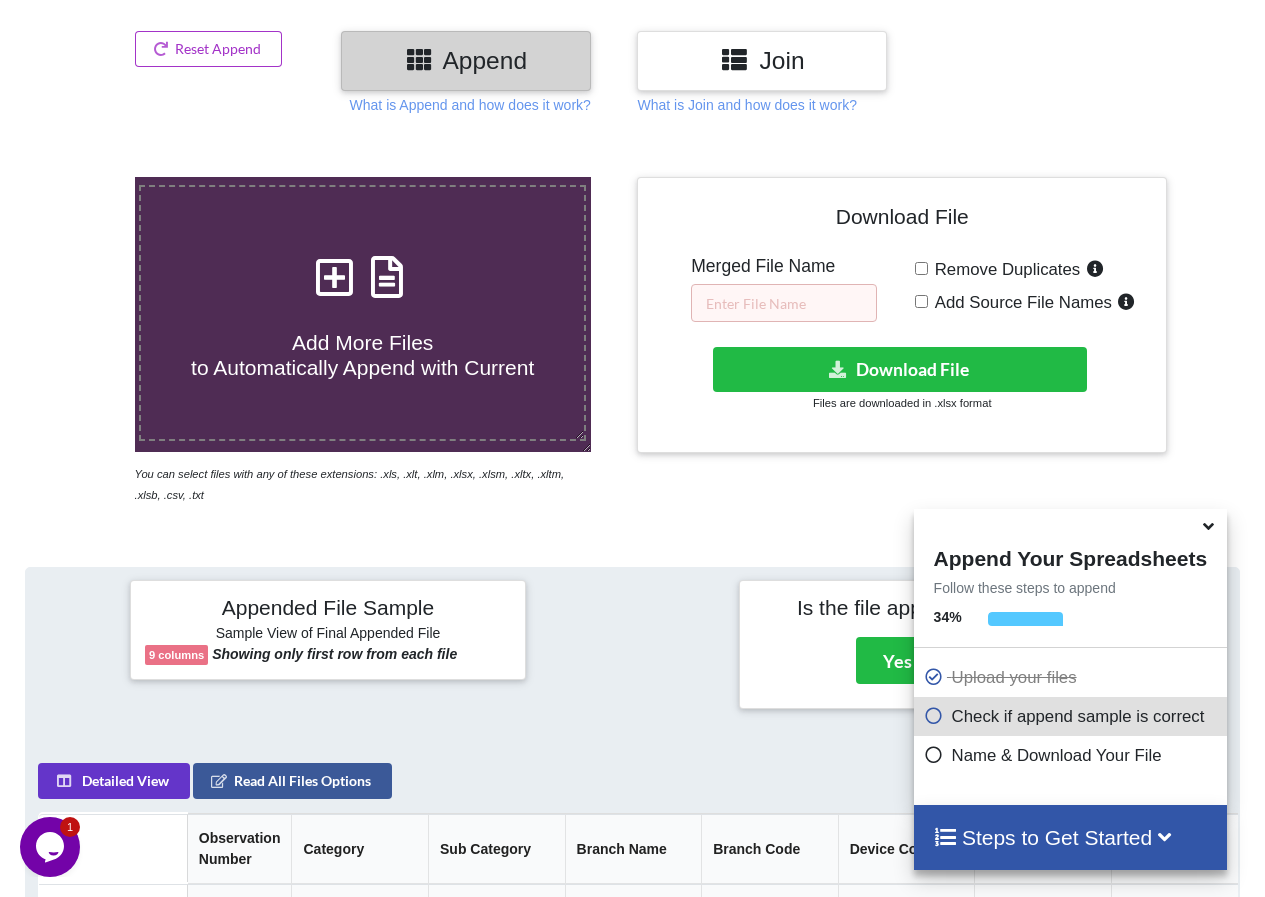 scroll, scrollTop: 0, scrollLeft: 0, axis: both 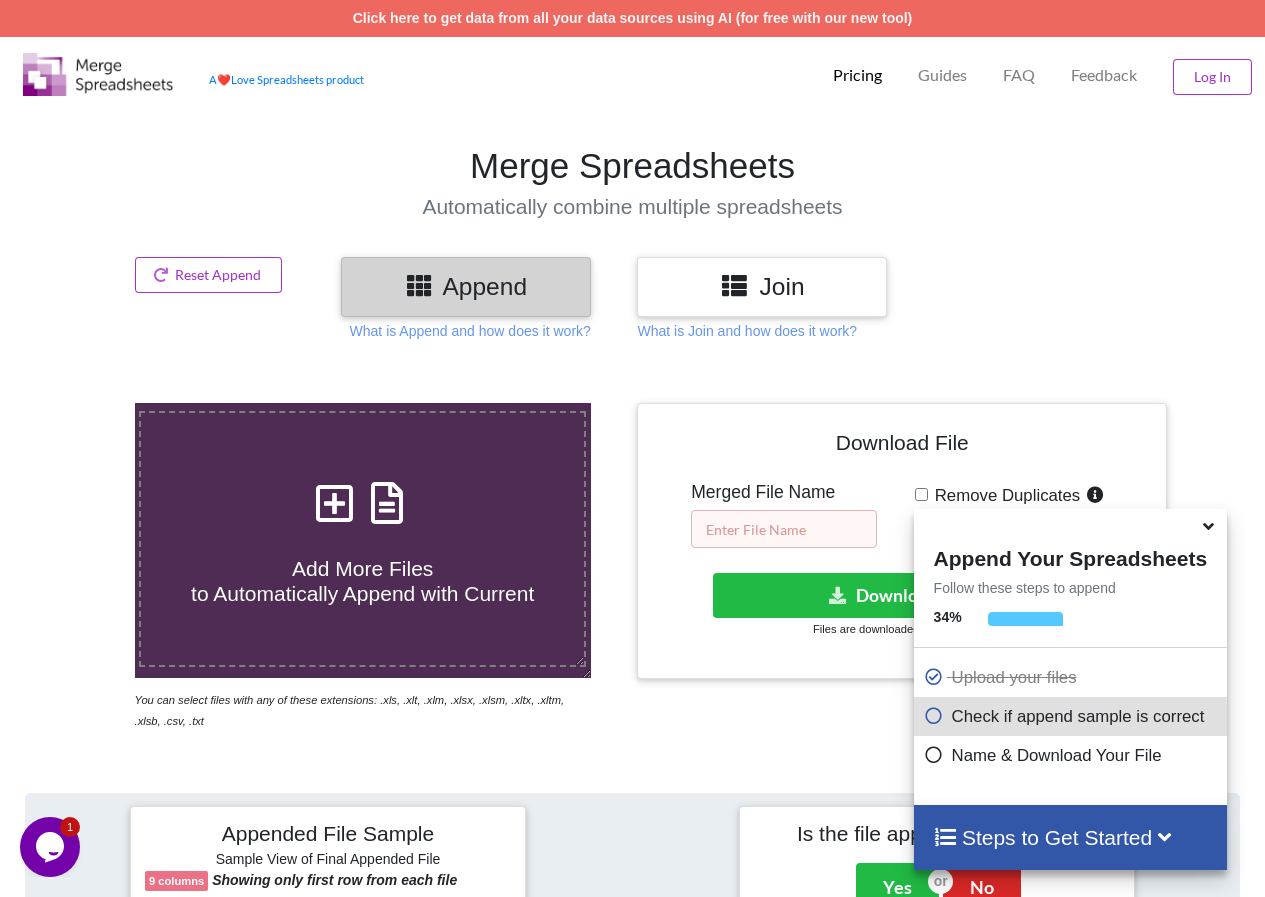 click at bounding box center (784, 529) 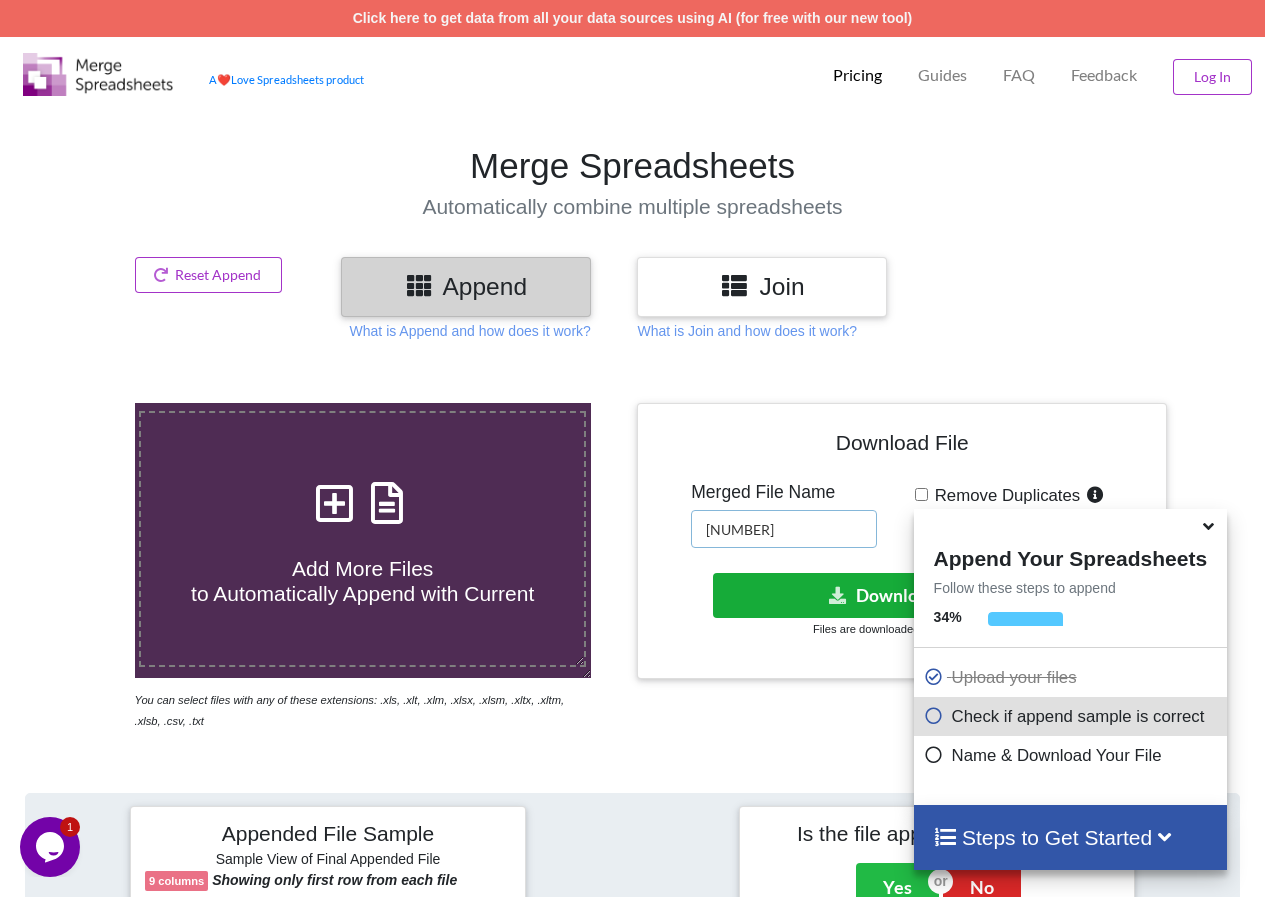 type on "1231456798" 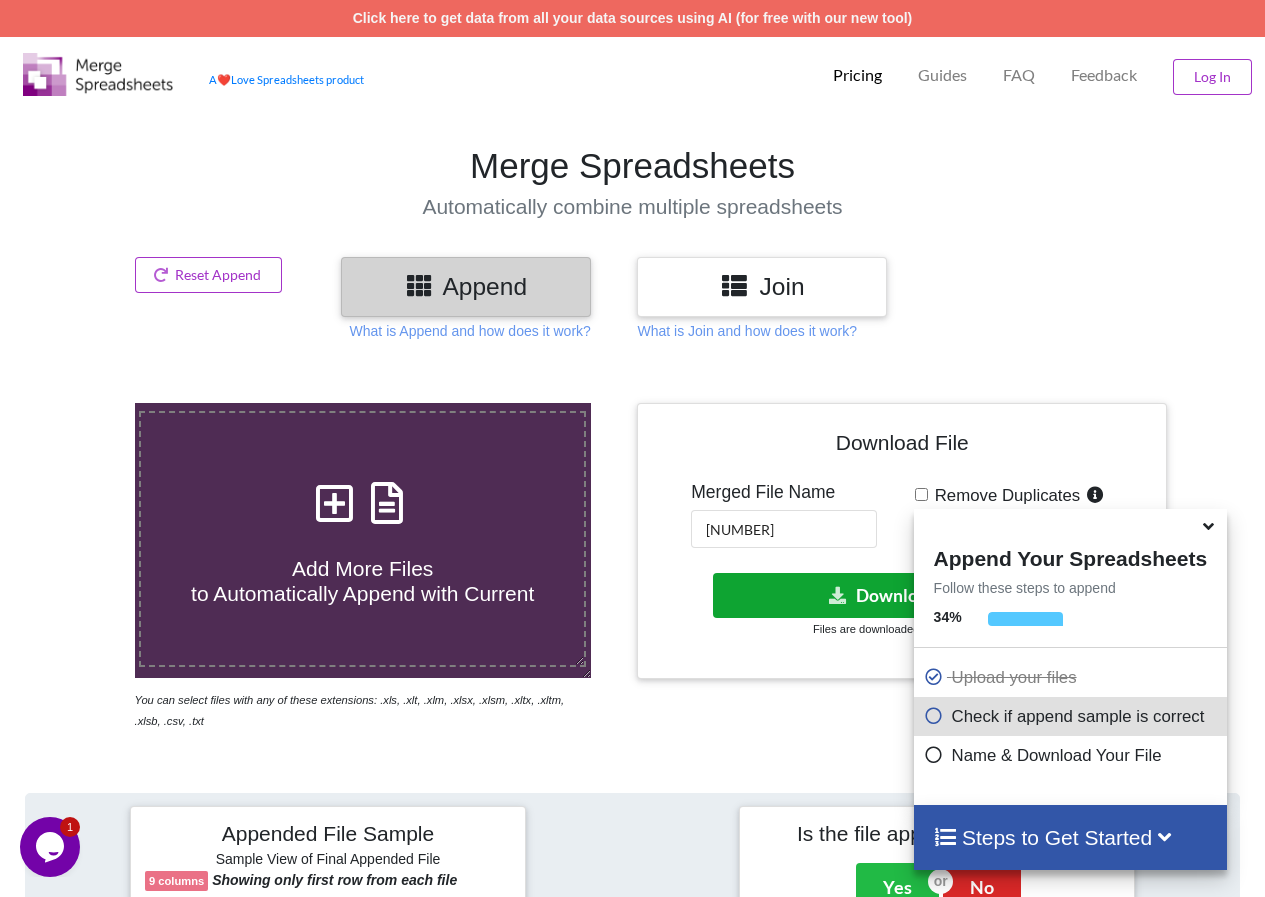 click on "Download File" at bounding box center (900, 595) 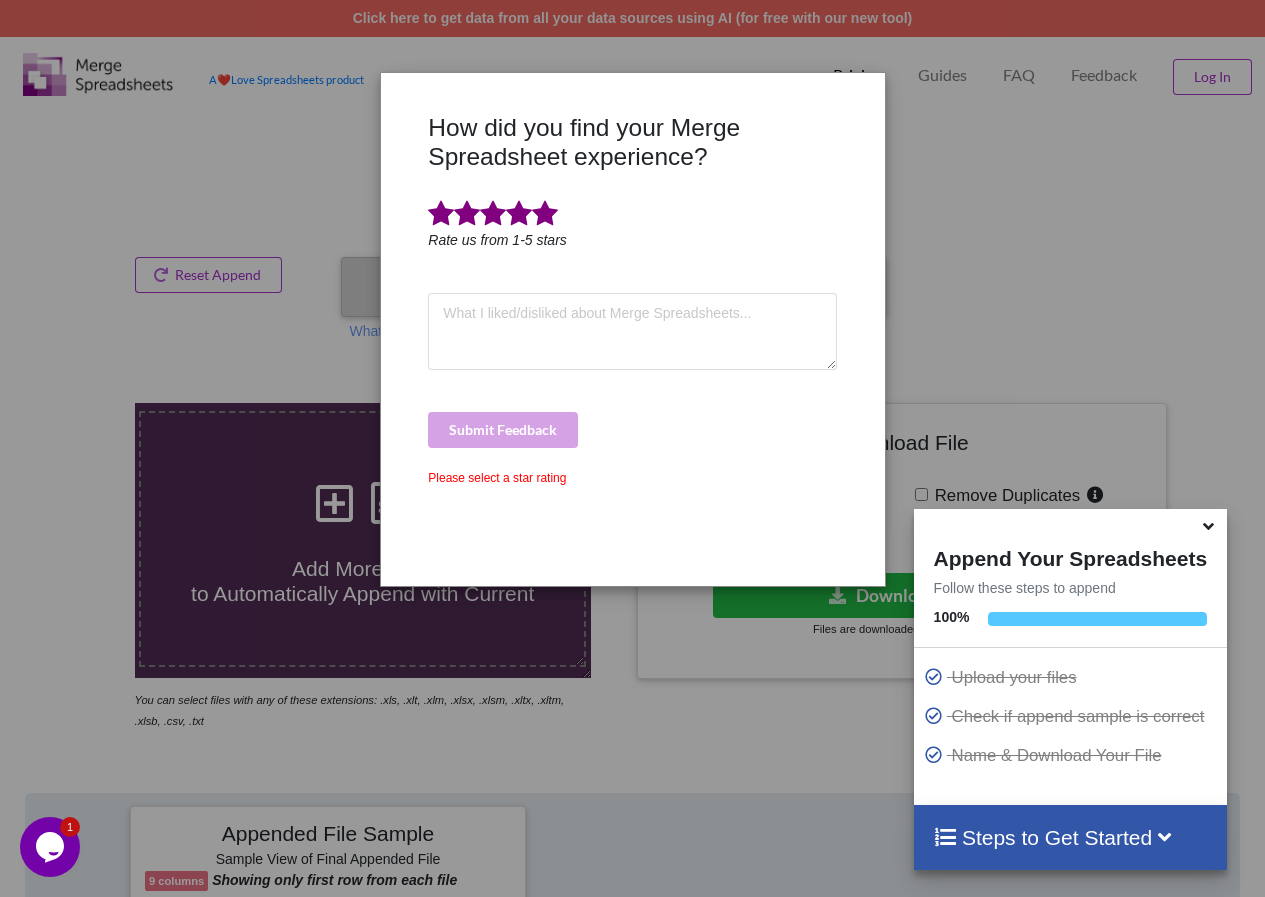 click at bounding box center (545, 214) 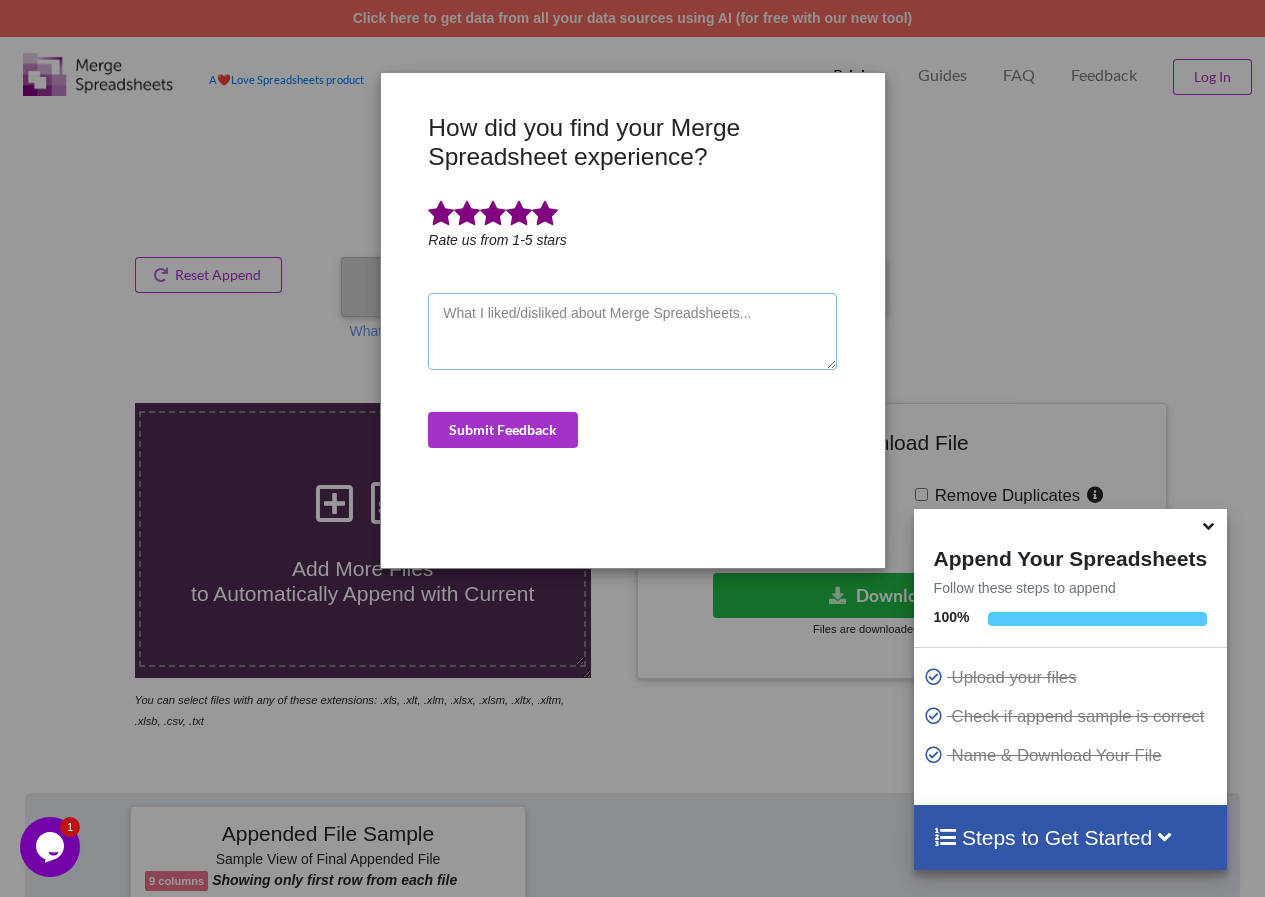 click at bounding box center [632, 332] 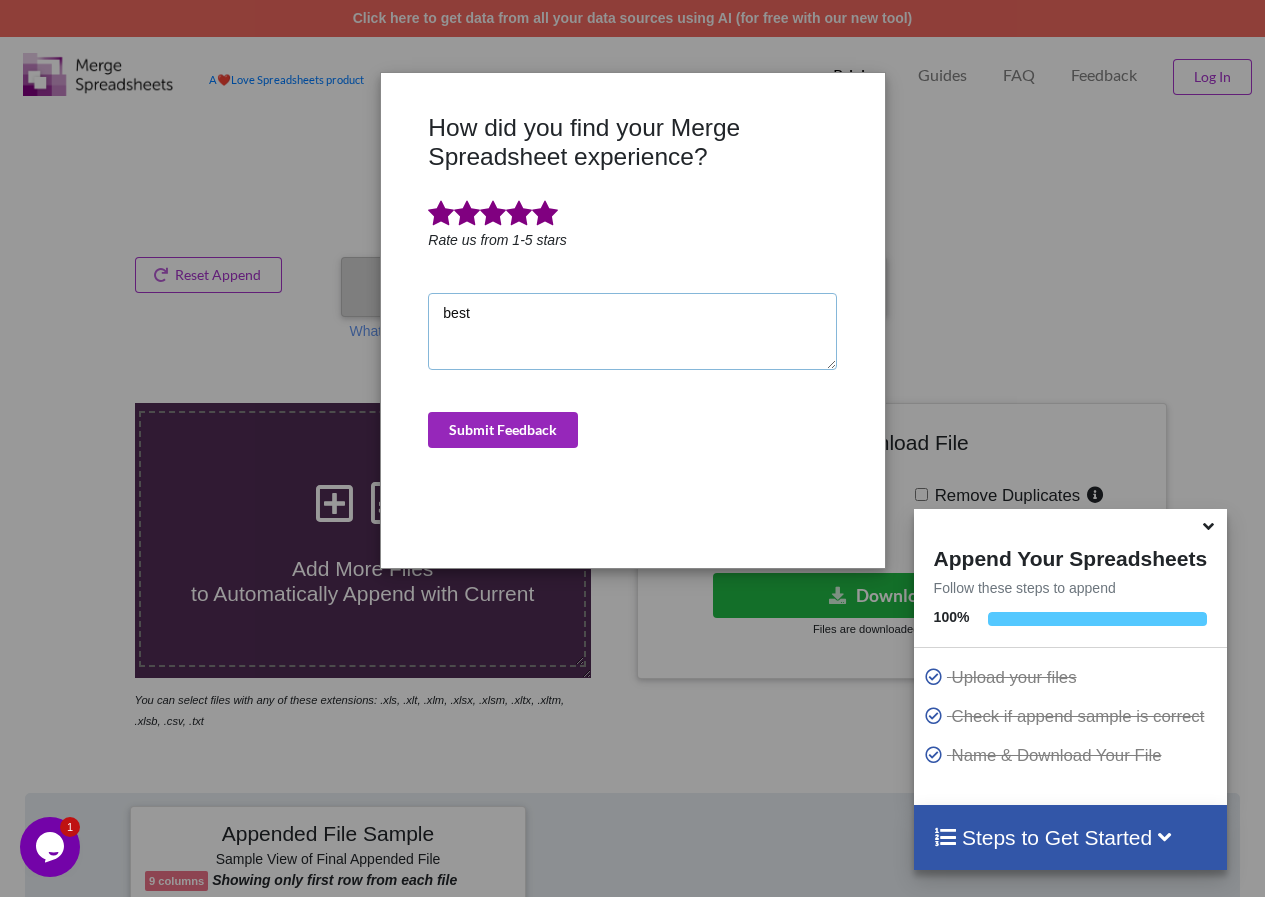 type on "best" 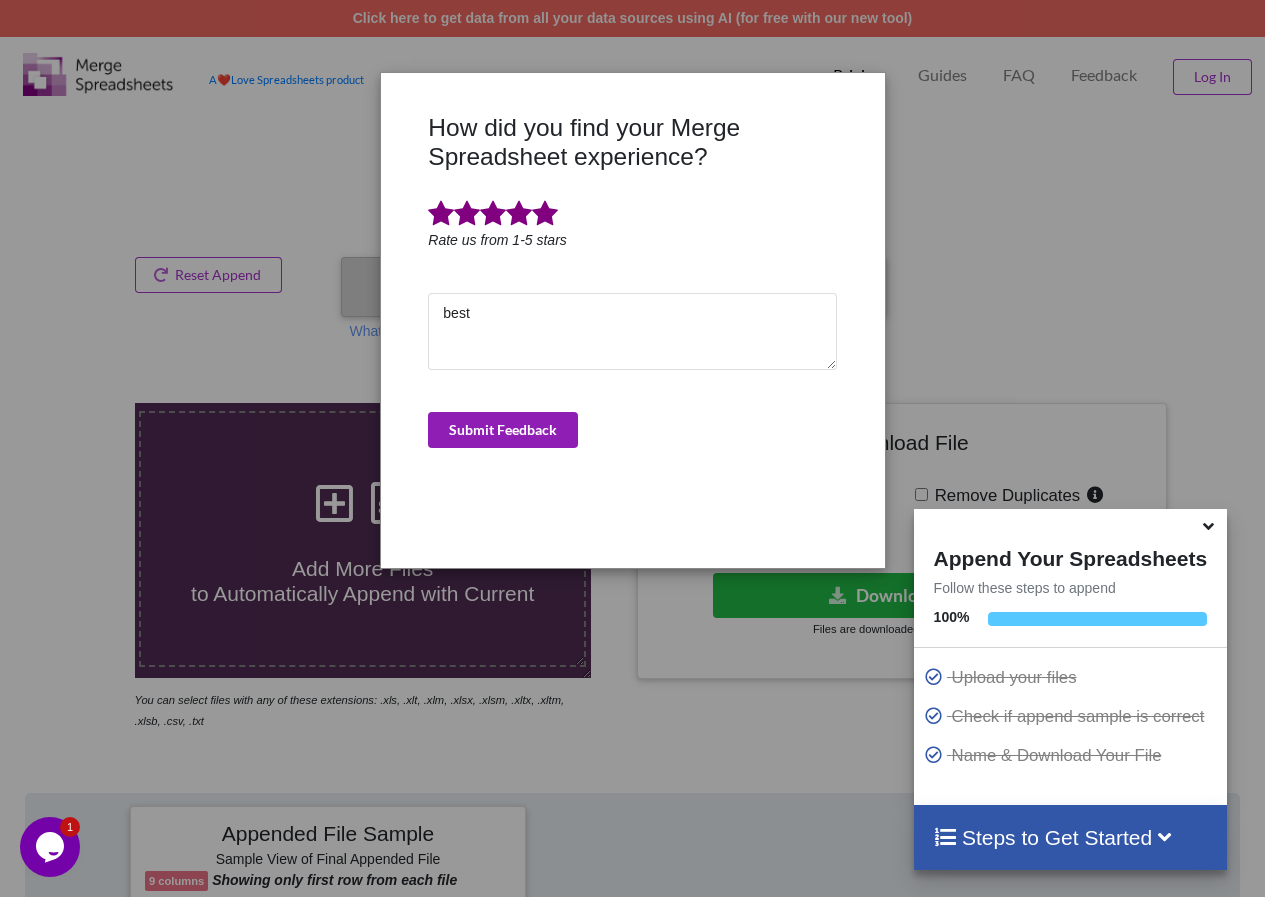 click on "Submit Feedback" at bounding box center (503, 430) 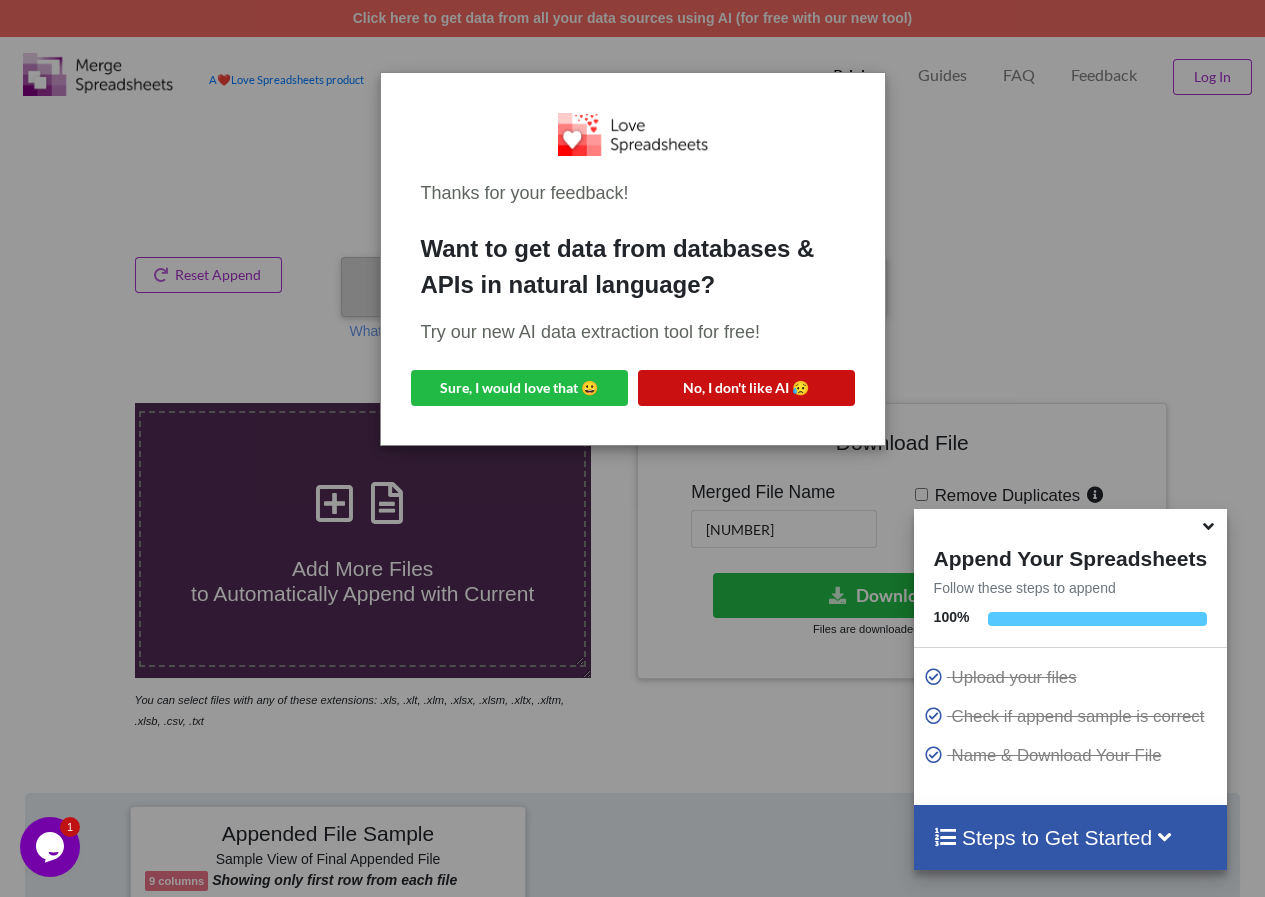 click on "No, I don't like AI 😥" at bounding box center (746, 388) 